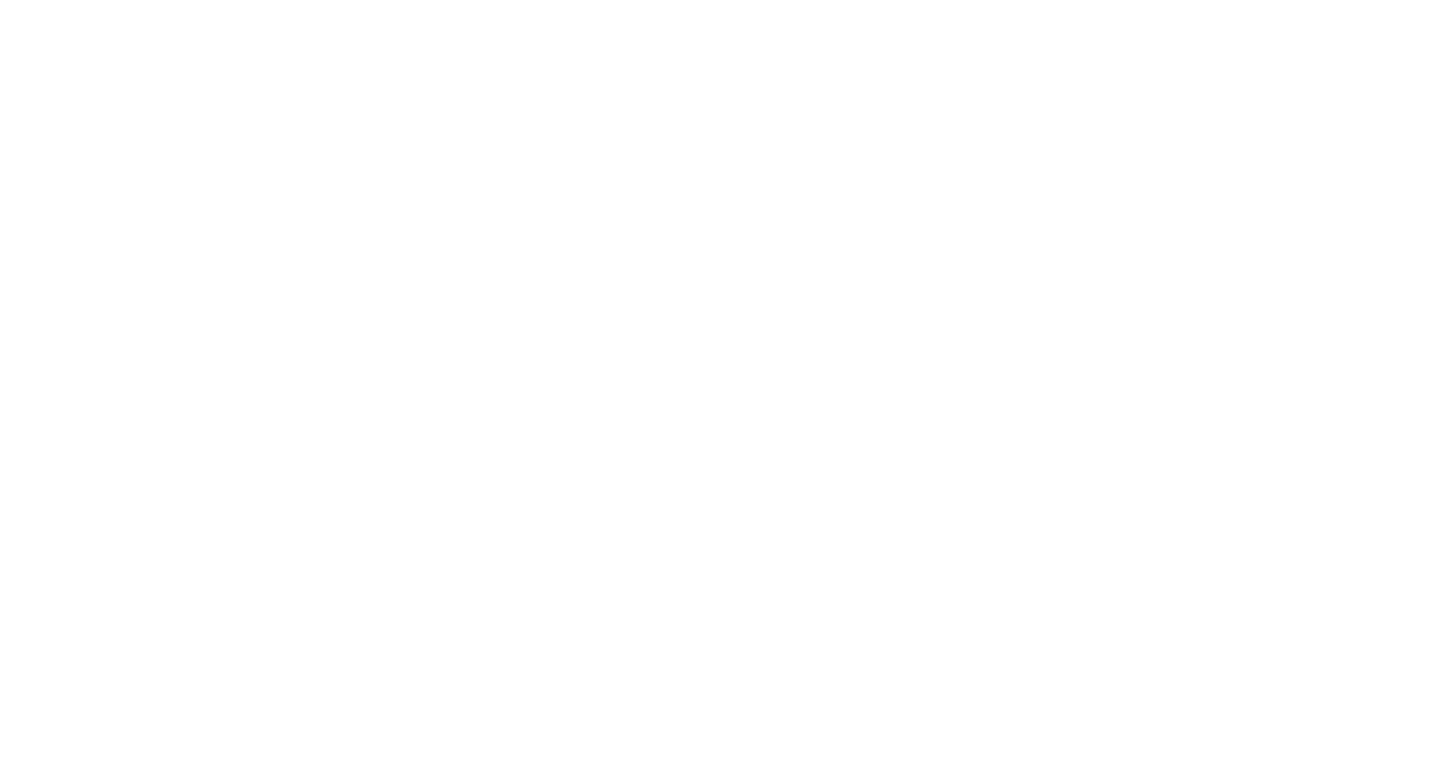 scroll, scrollTop: 0, scrollLeft: 0, axis: both 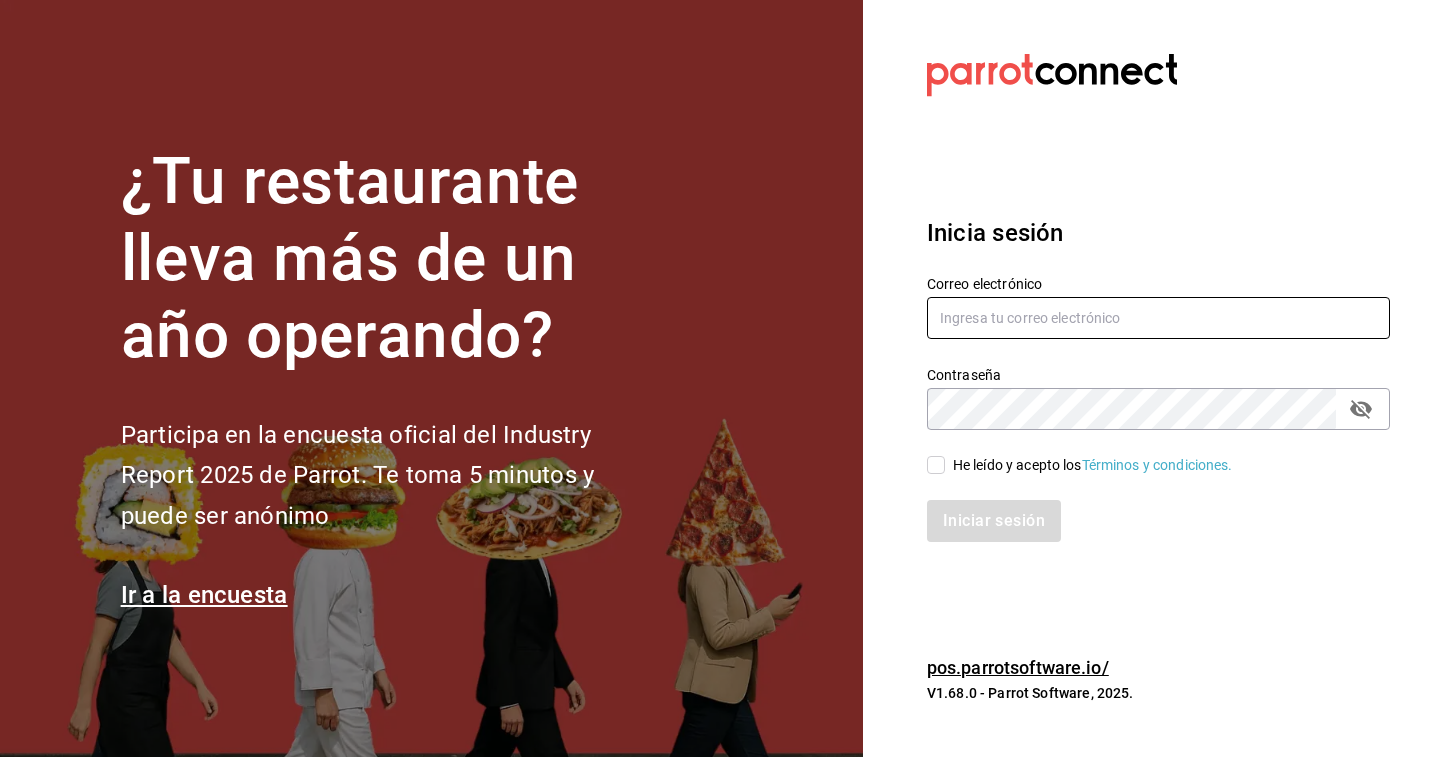 click at bounding box center [1158, 318] 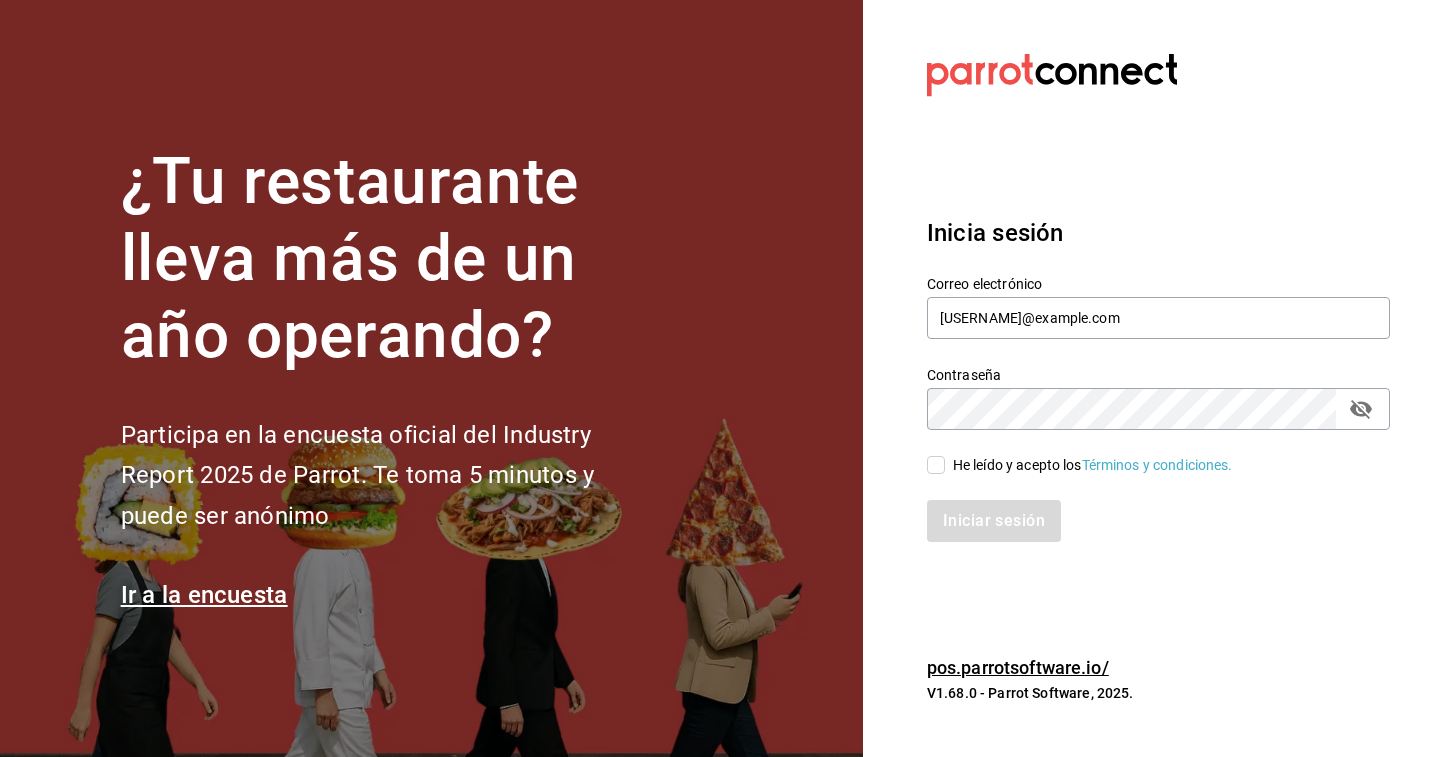 click on "He leído y acepto los  Términos y condiciones." at bounding box center [1093, 465] 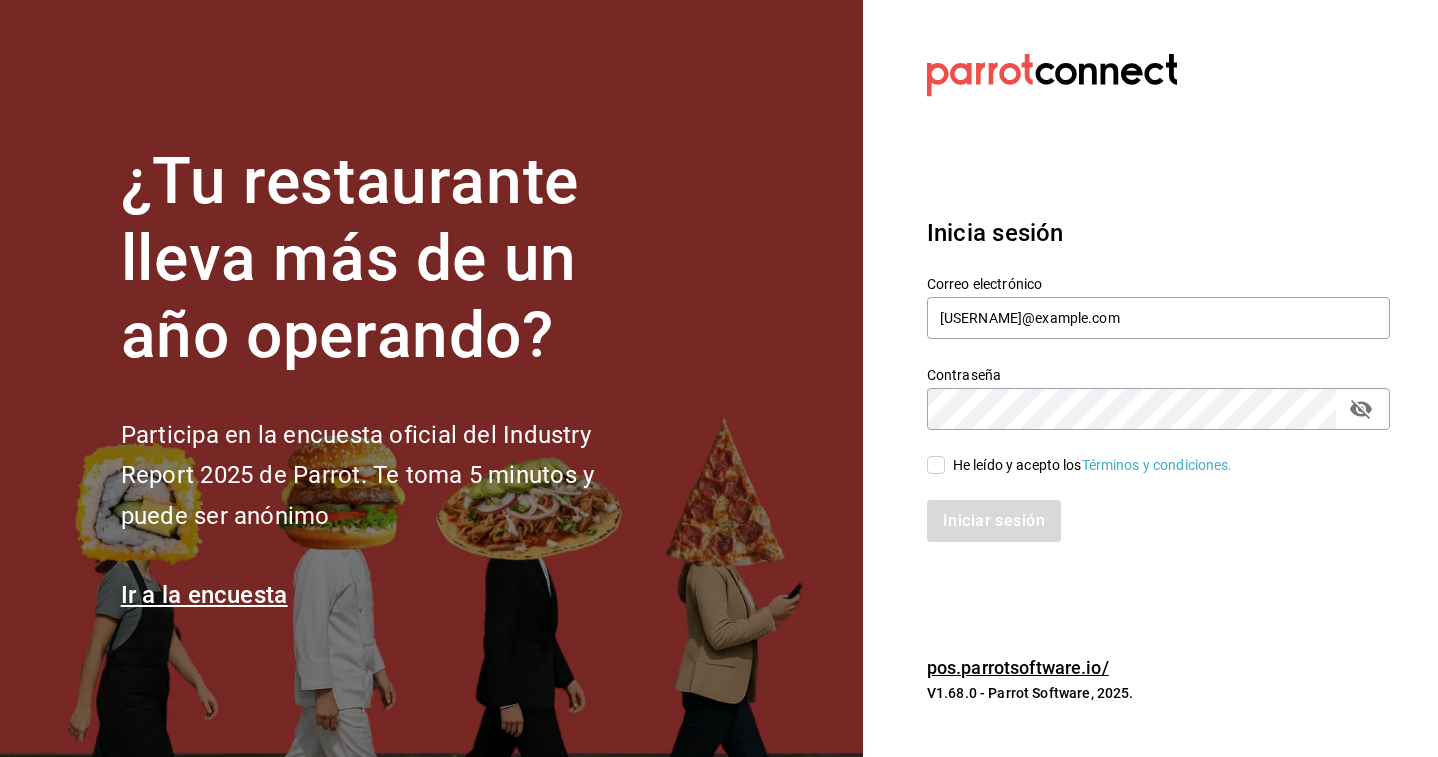 checkbox on "true" 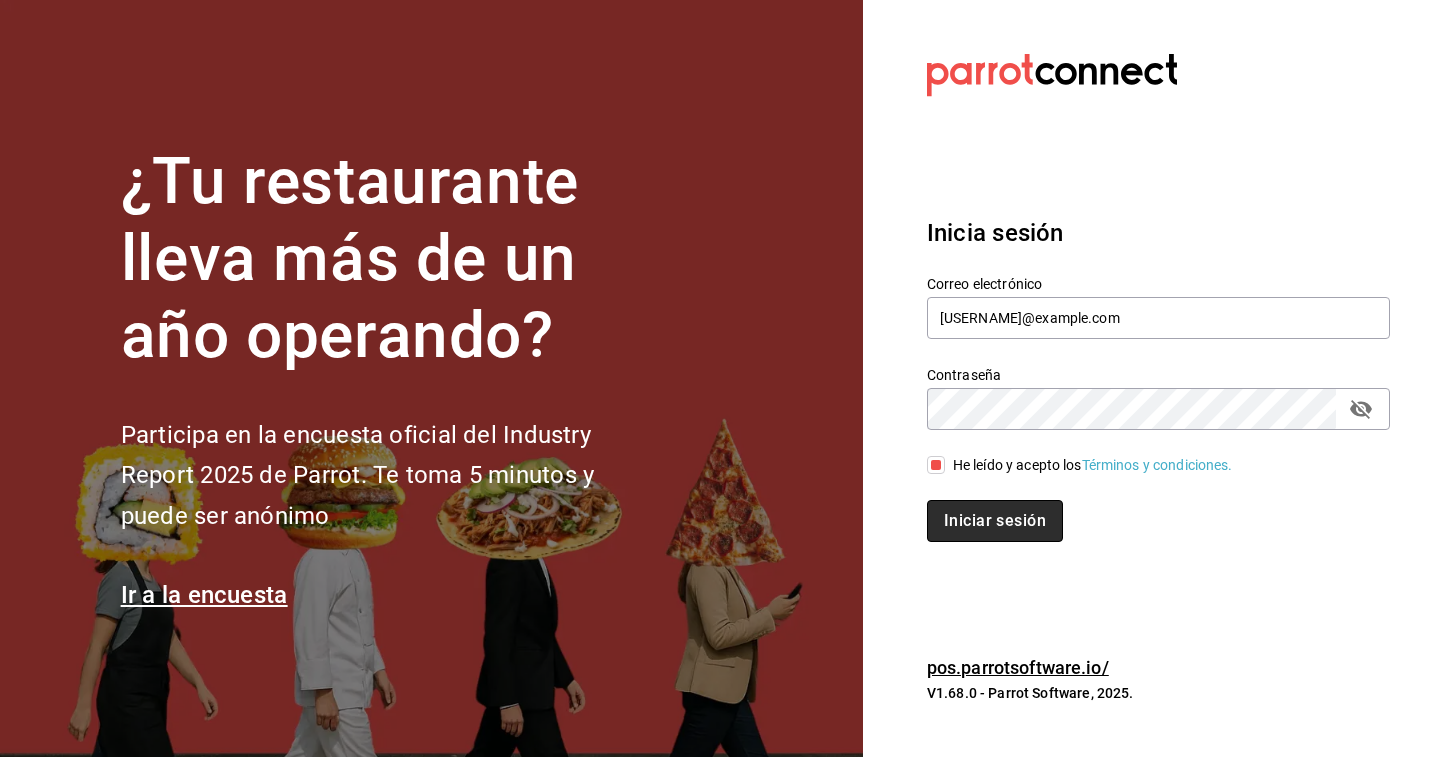 click on "Iniciar sesión" at bounding box center (995, 521) 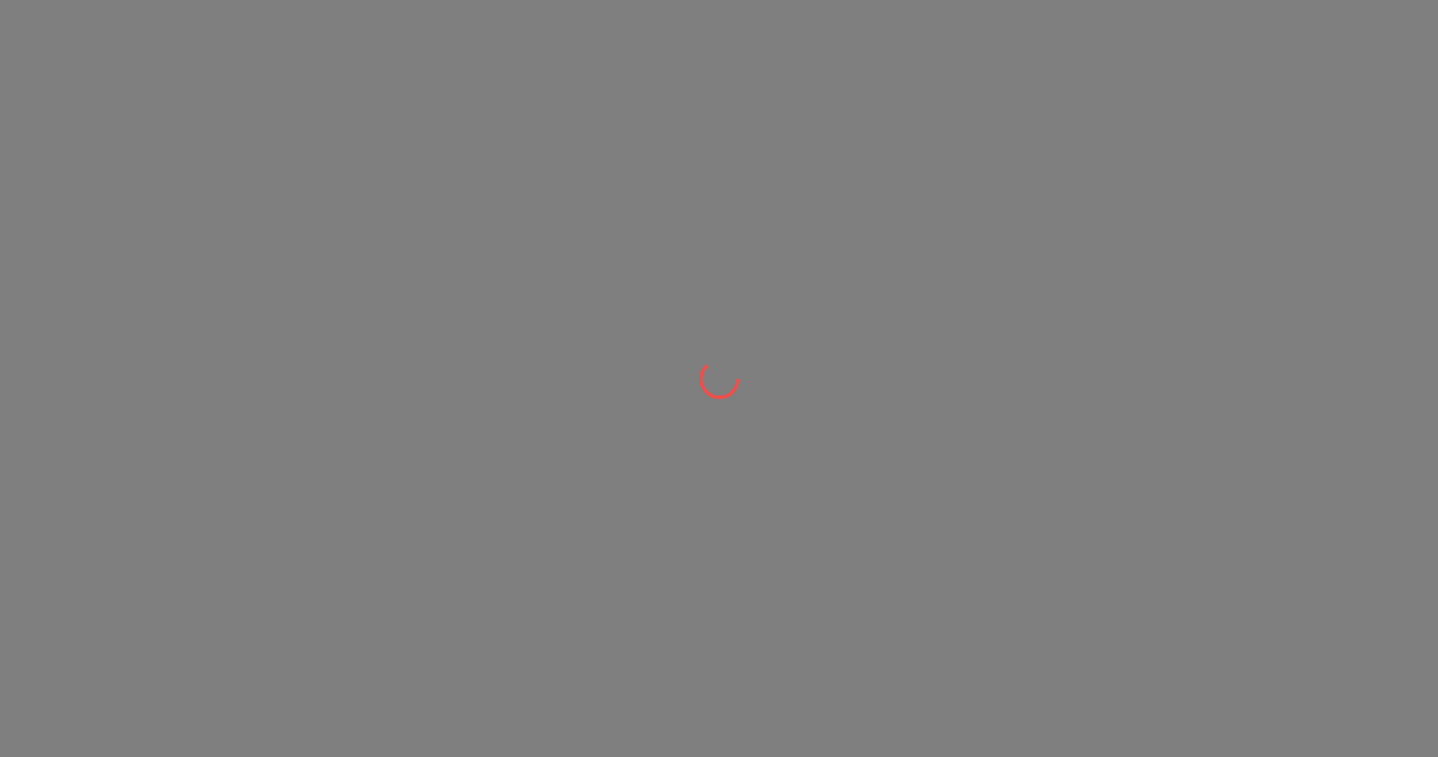 scroll, scrollTop: 0, scrollLeft: 0, axis: both 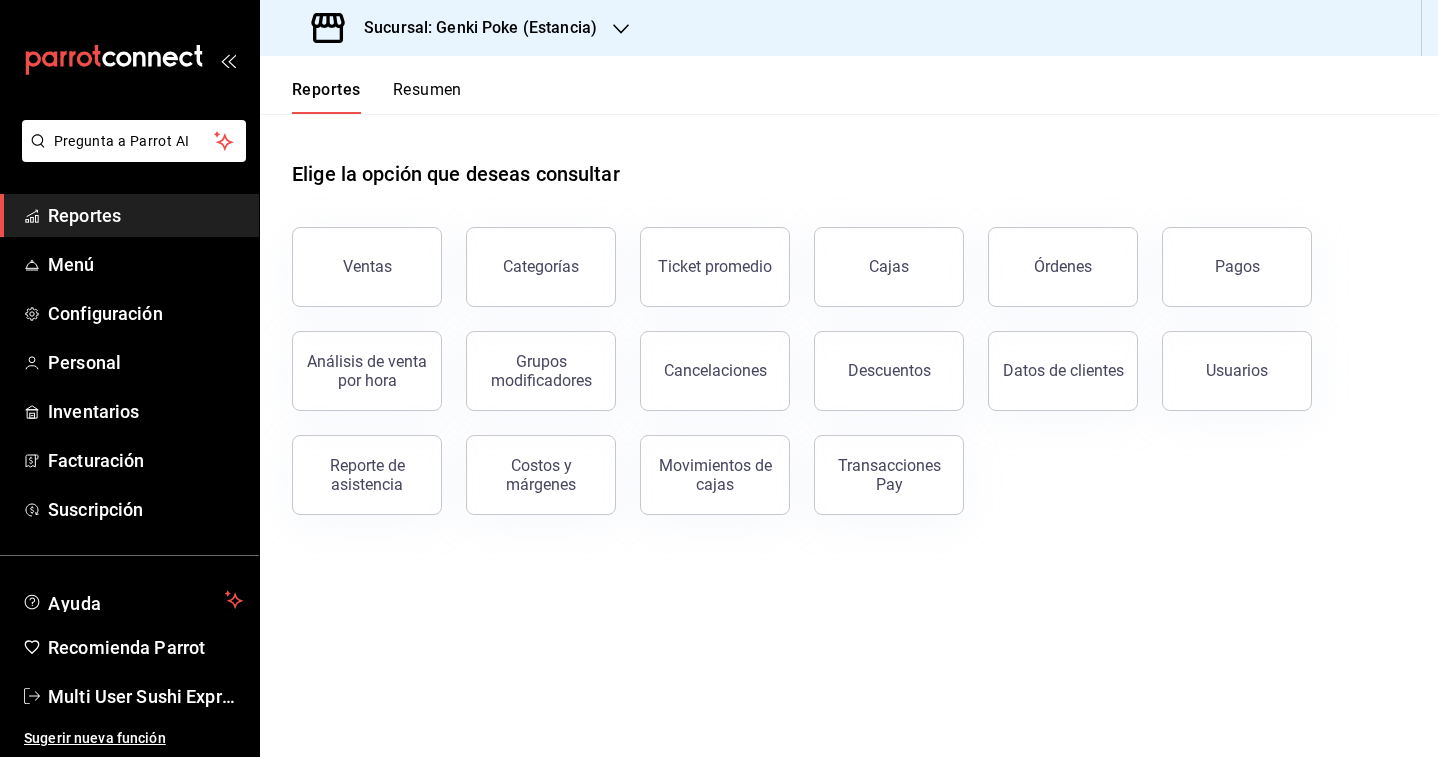 click on "Sucursal: Genki Poke (Estancia)" at bounding box center [472, 28] 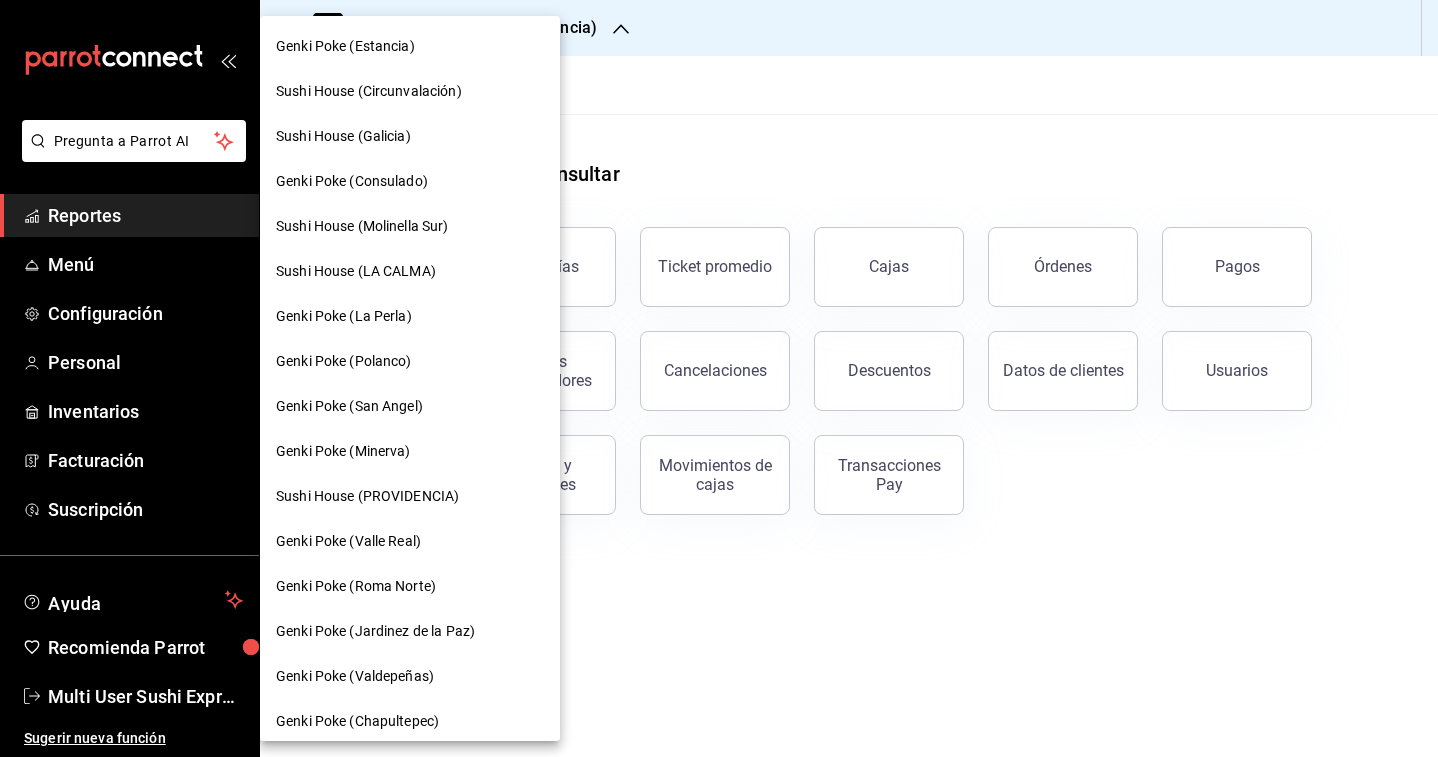 click on "Sushi House (Circunvalación)" at bounding box center (369, 91) 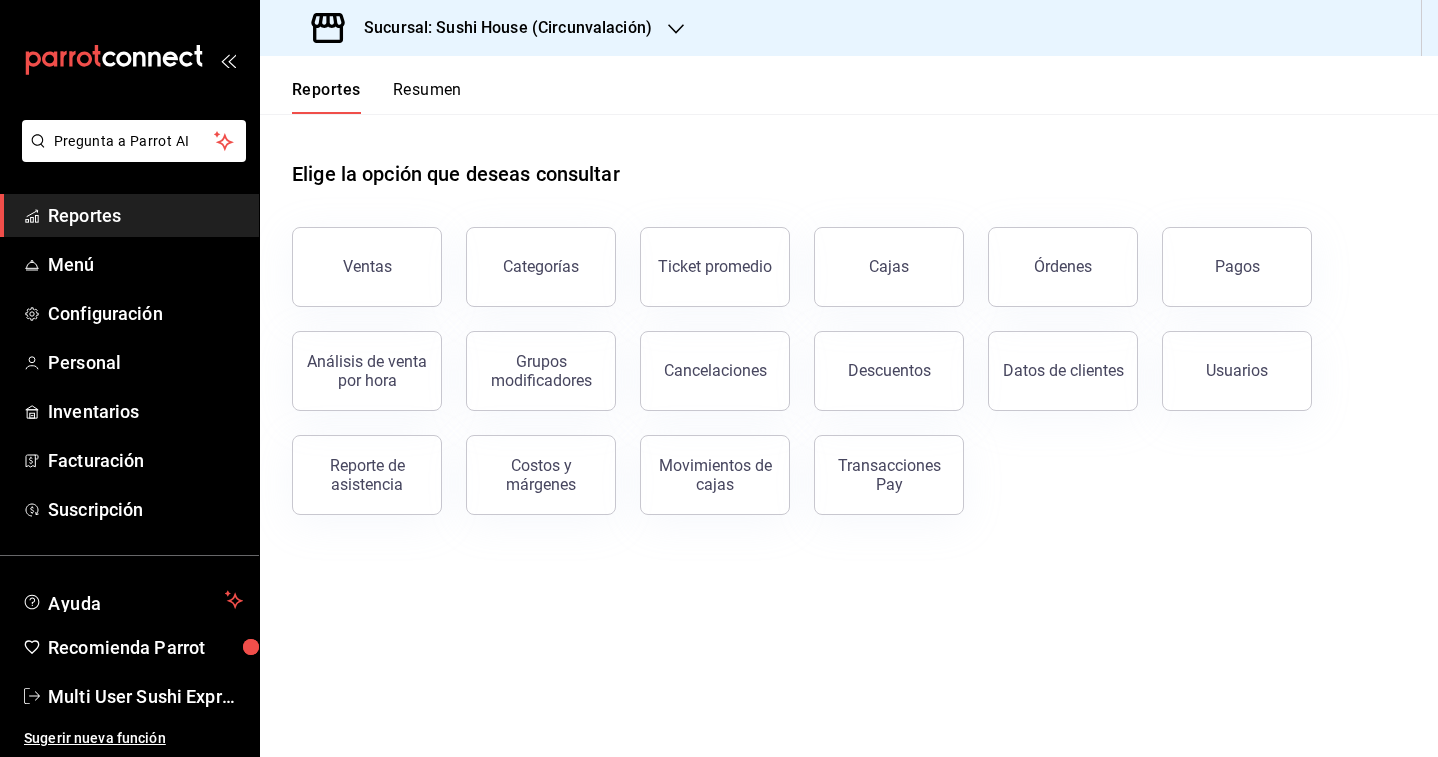 click on "Resumen" at bounding box center (427, 97) 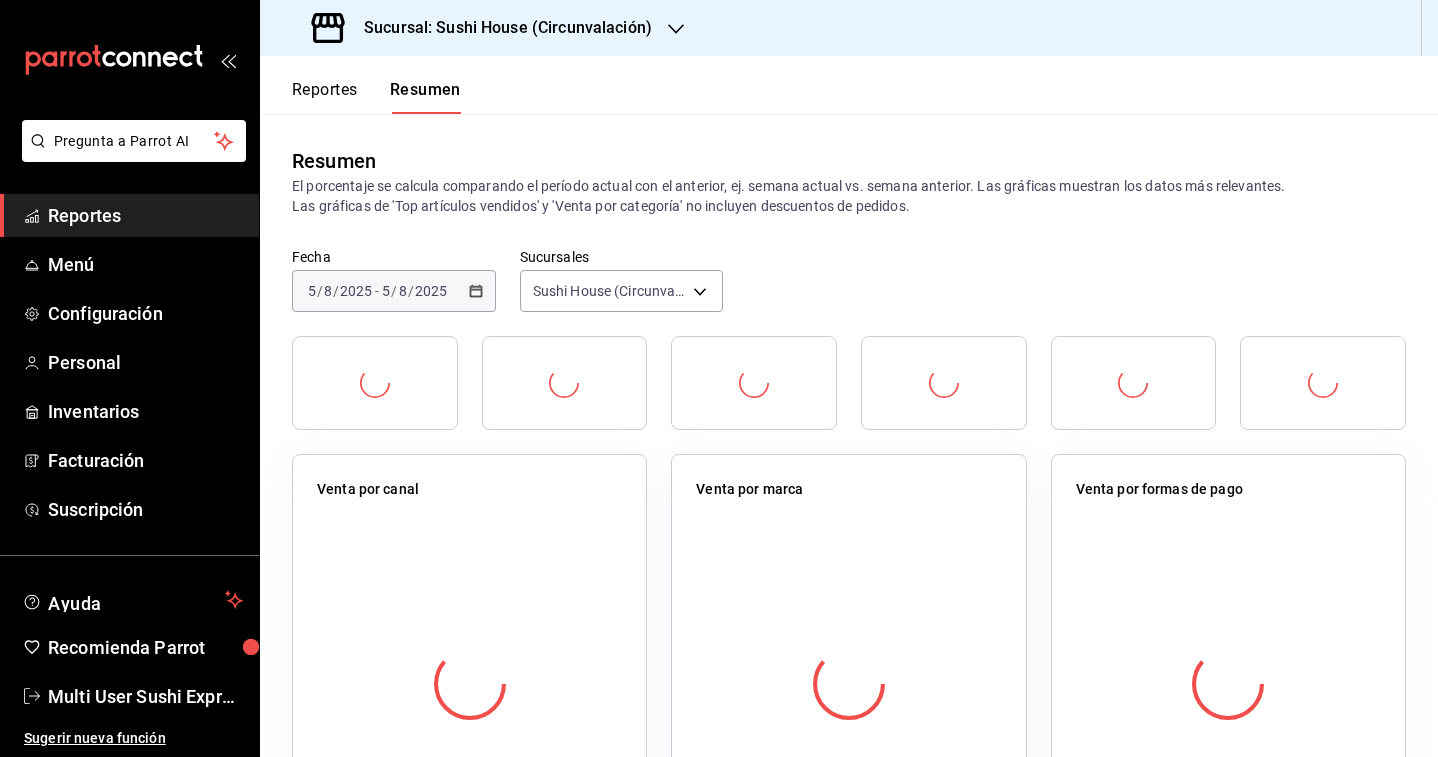 click on "Reportes" at bounding box center [325, 97] 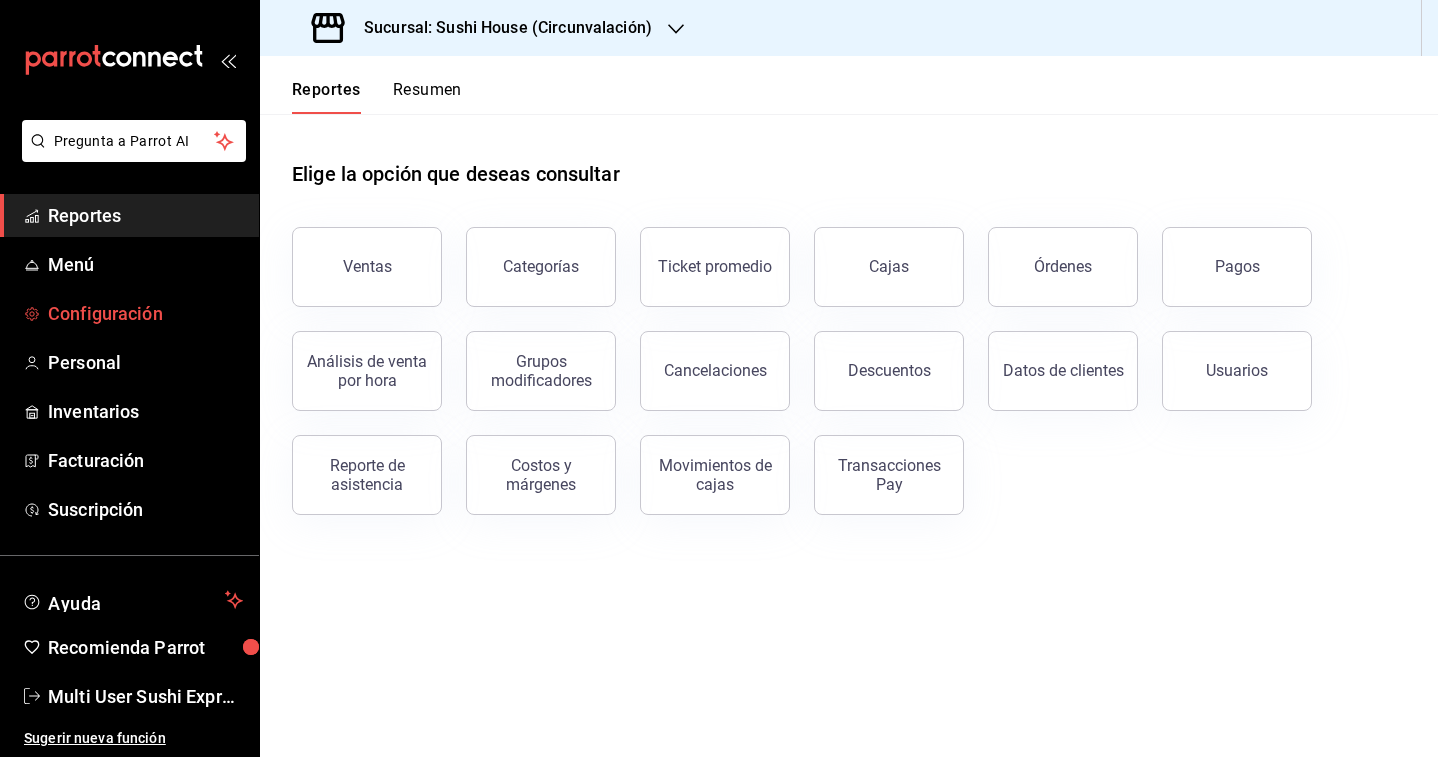 click on "Configuración" at bounding box center (145, 313) 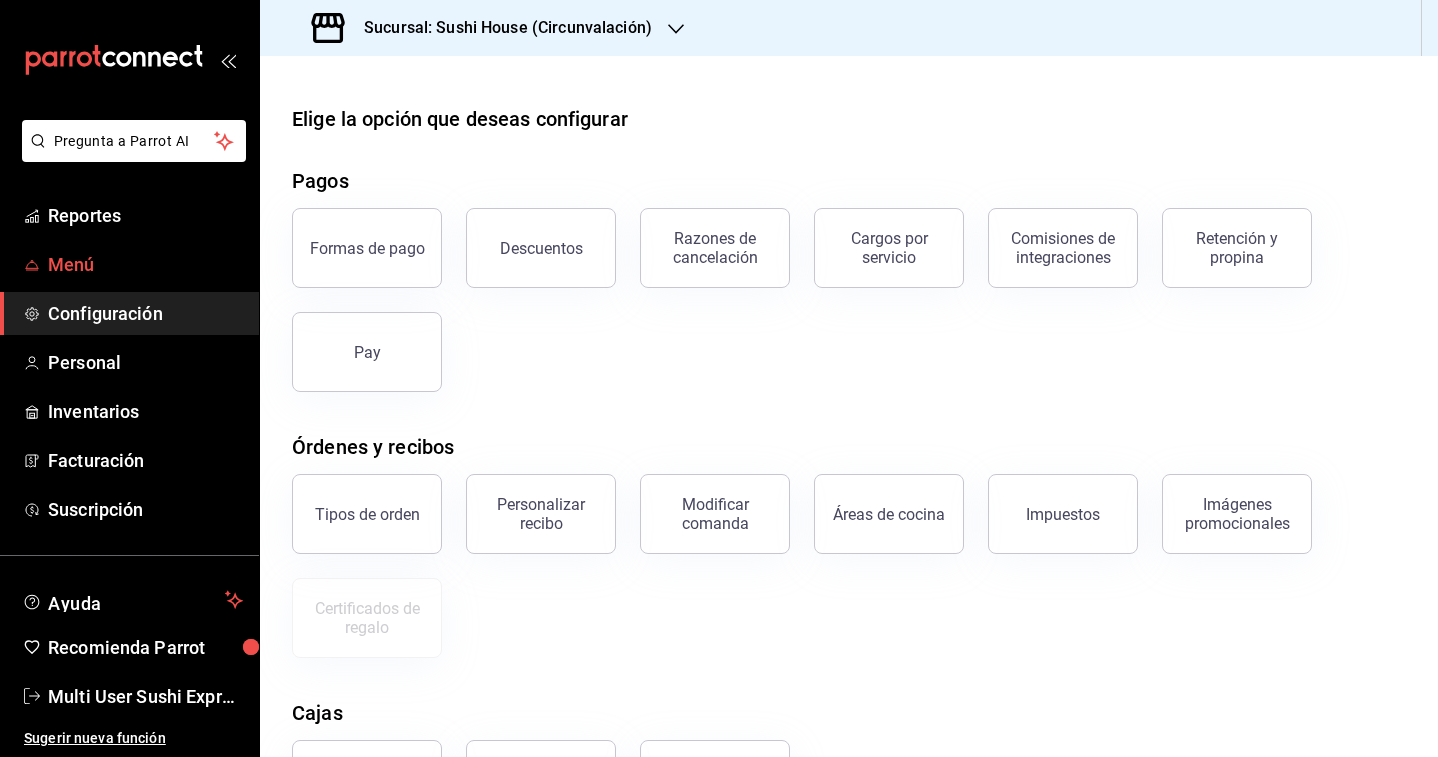 click on "Menú" at bounding box center (129, 264) 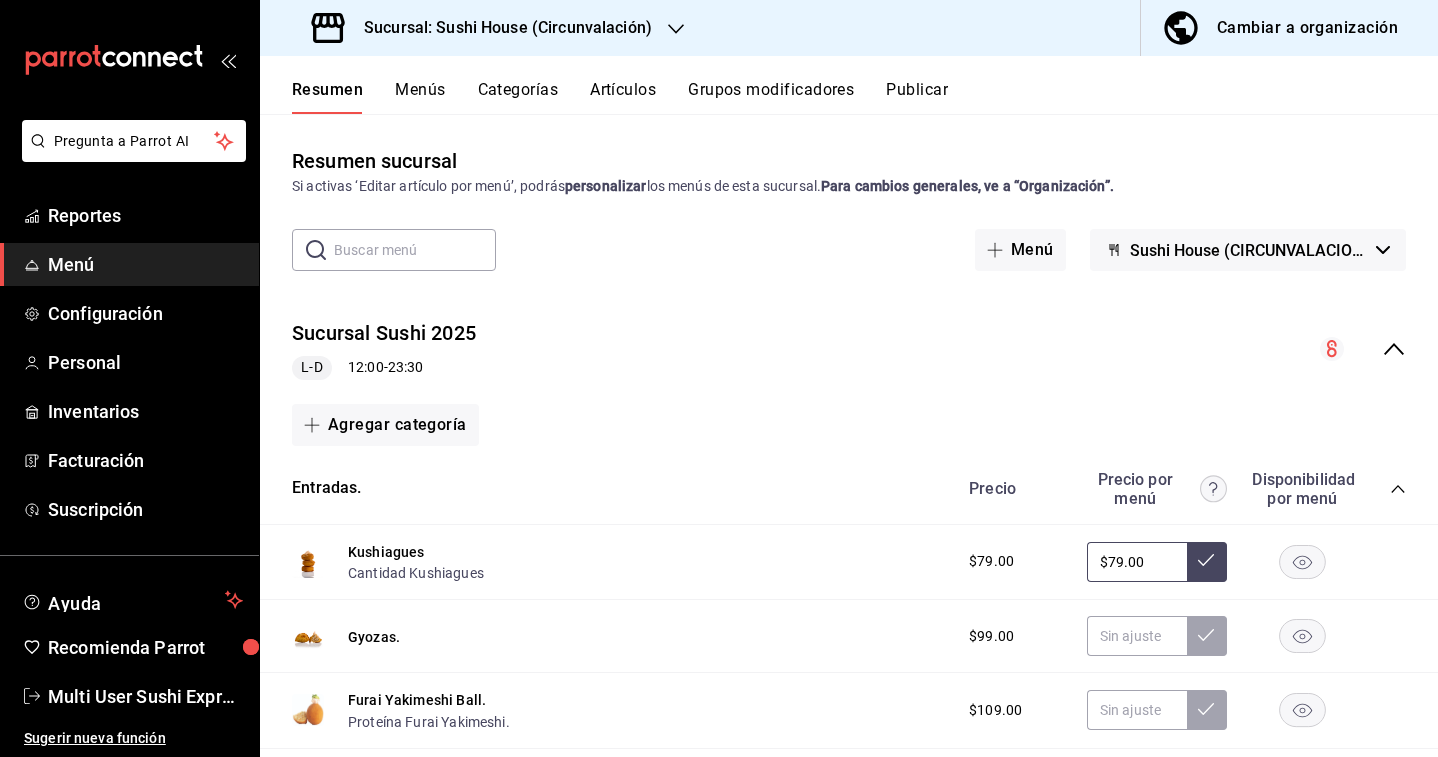 click on "Artículos" at bounding box center (623, 97) 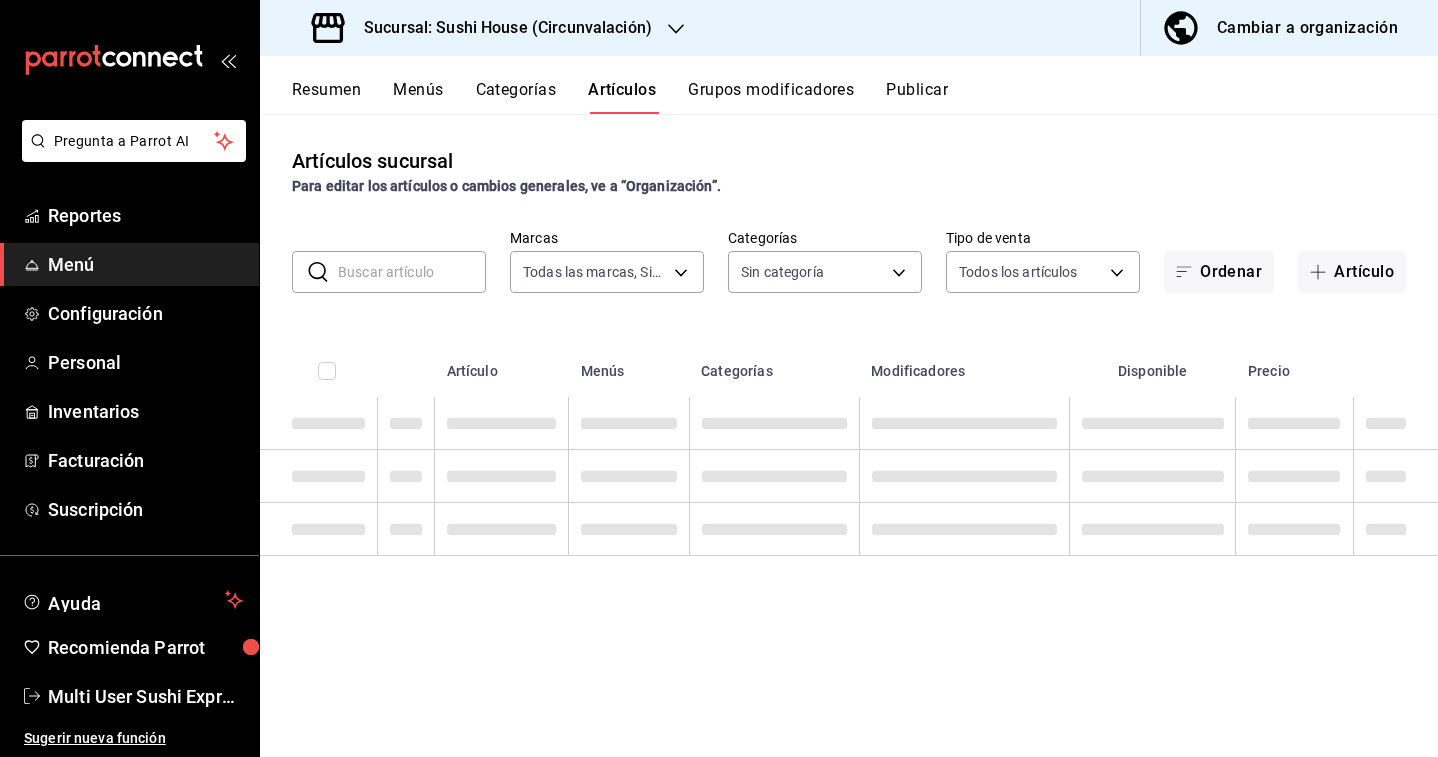 type on "[UUID],[UUID],[UUID],[UUID],[UUID]" 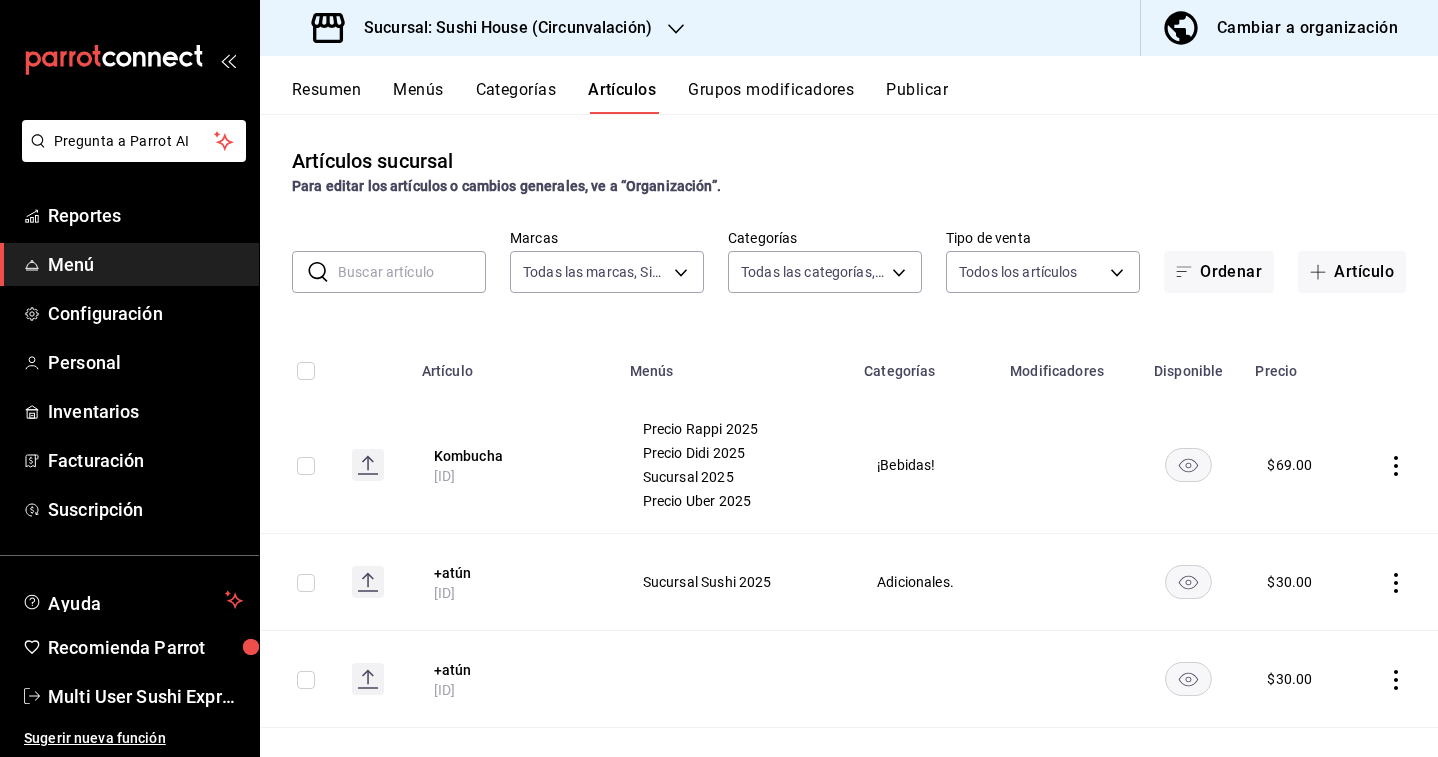 click at bounding box center (412, 272) 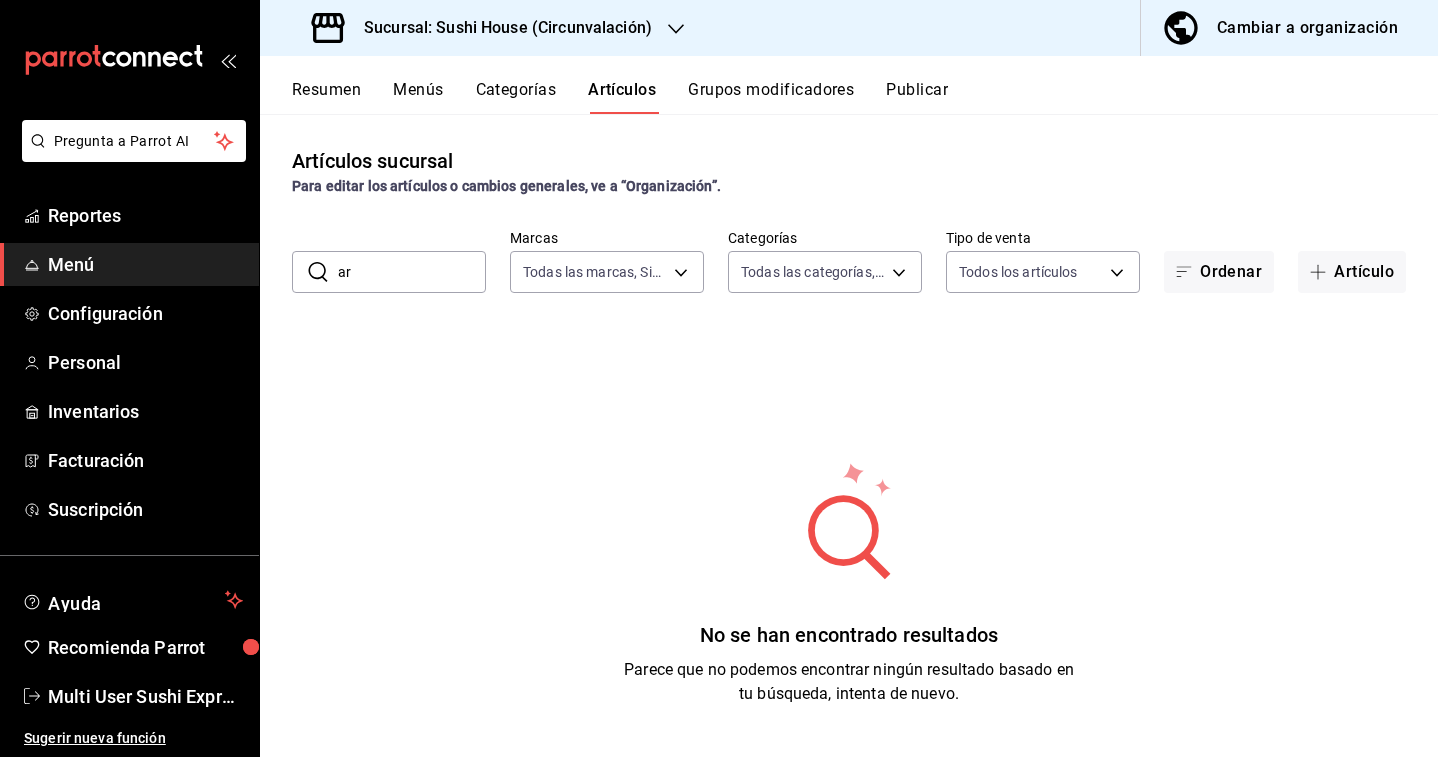 type on "a" 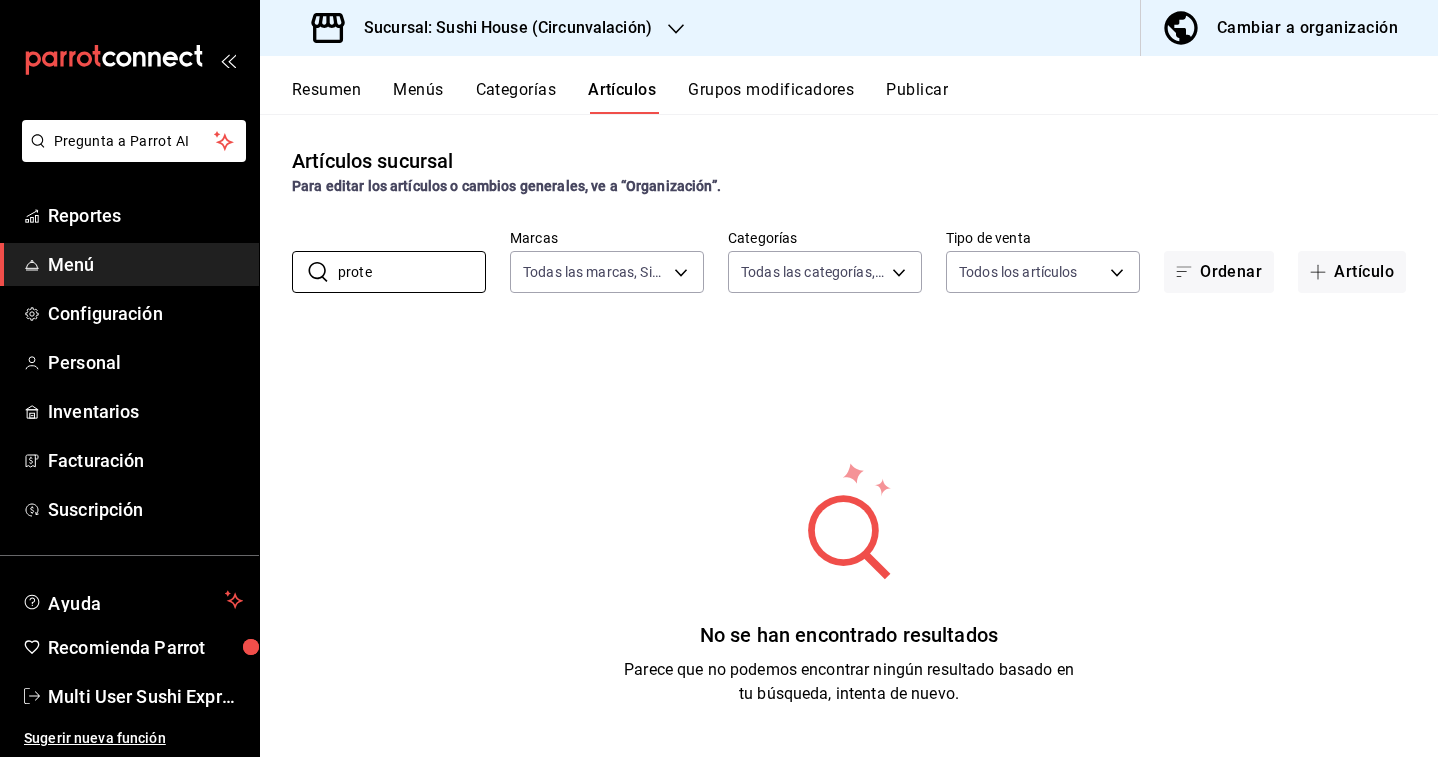 type on "prote" 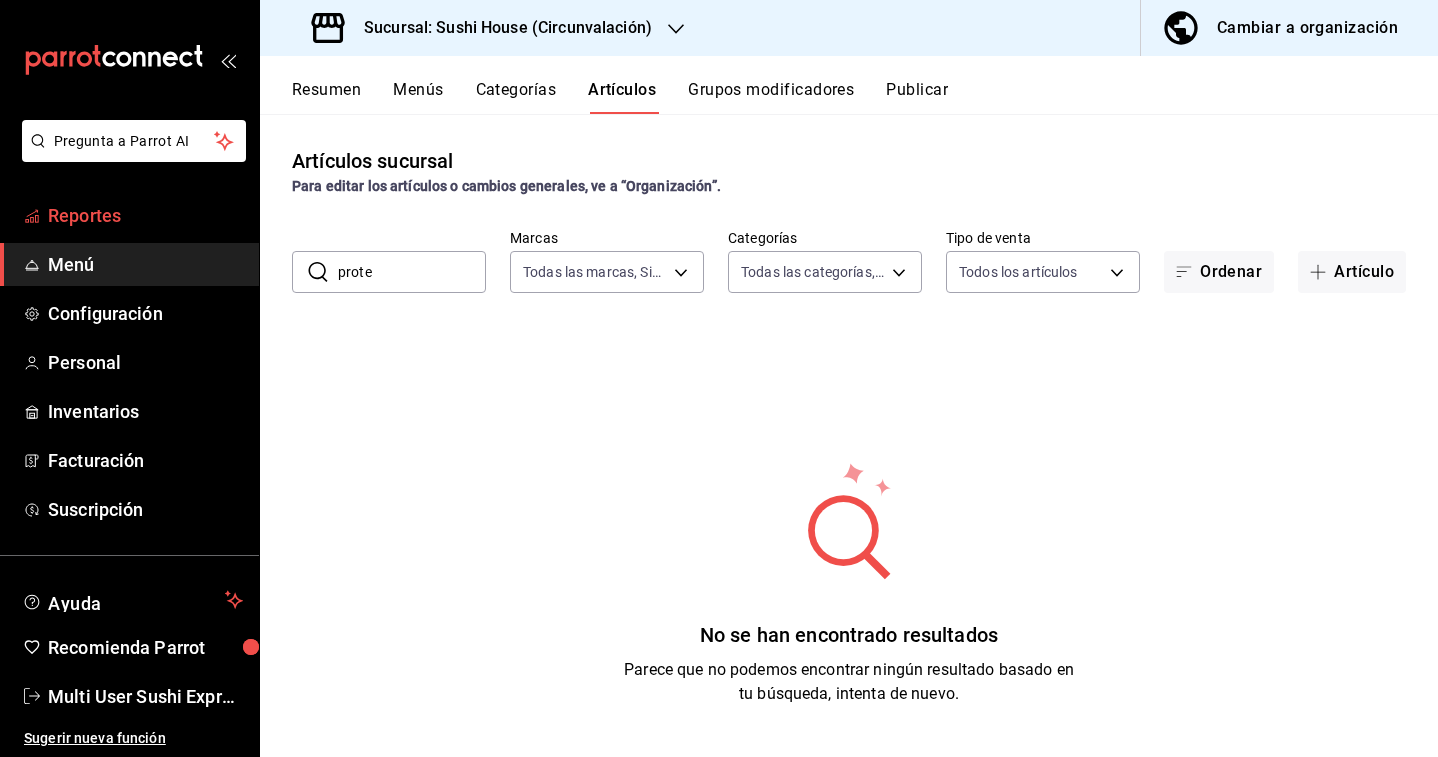 click on "Reportes" at bounding box center (145, 215) 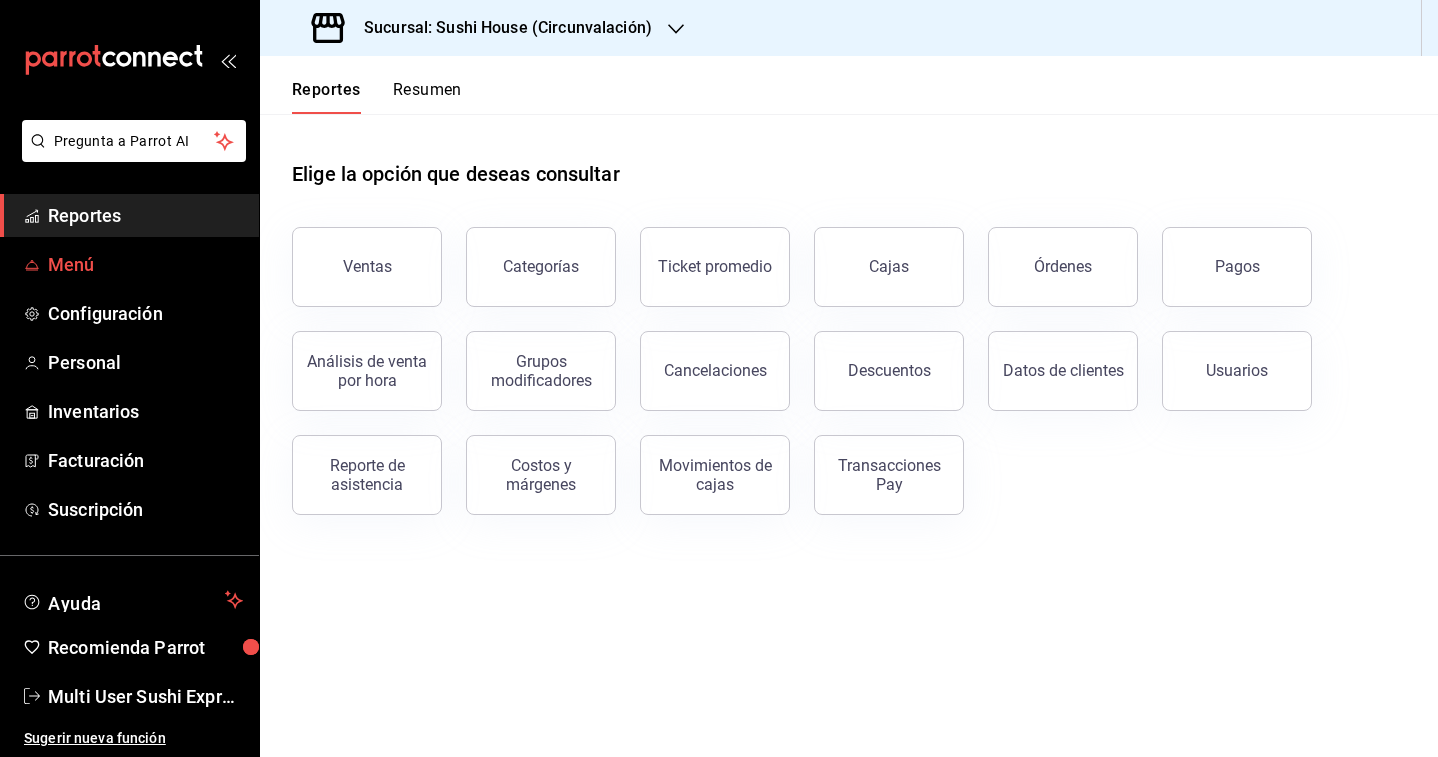 click on "Menú" at bounding box center [145, 264] 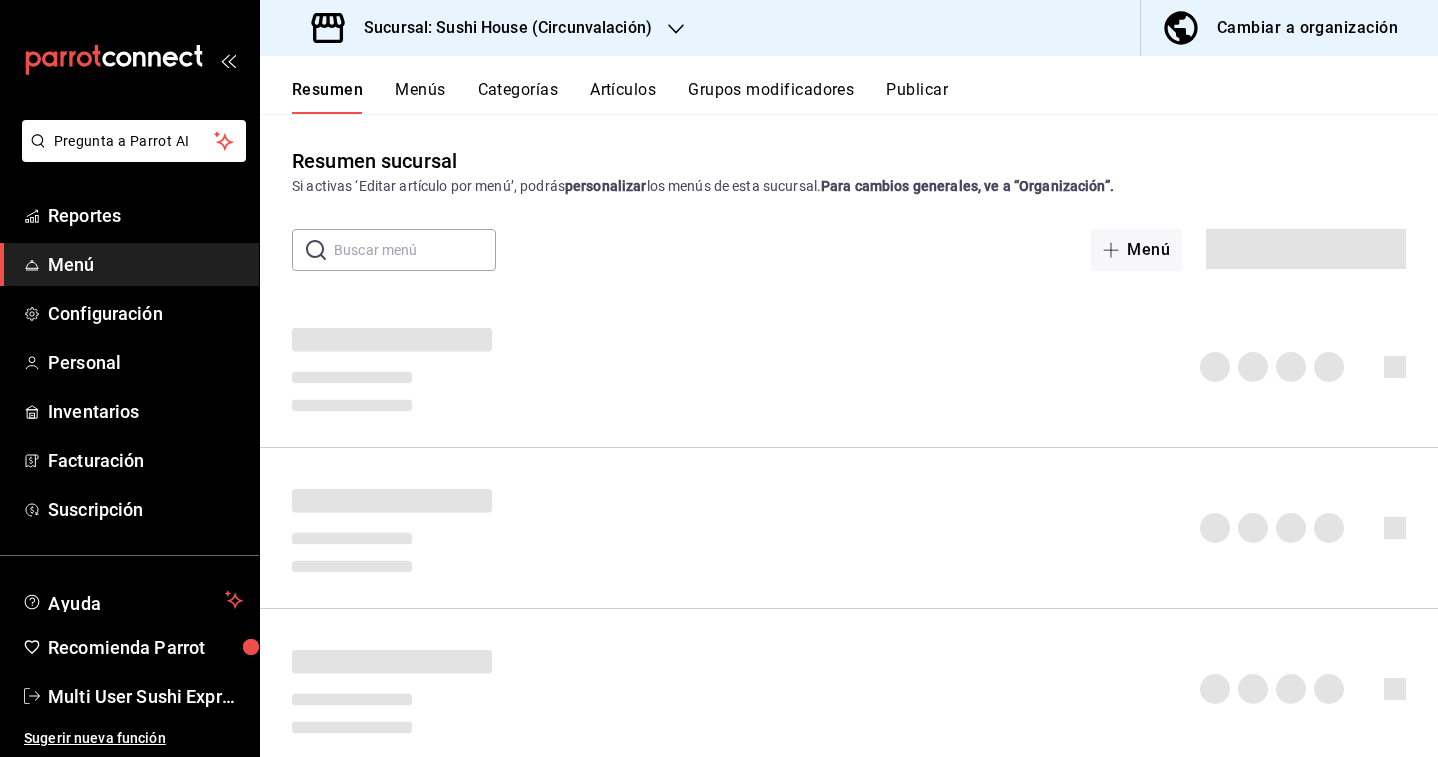 click on "Menús" at bounding box center [420, 97] 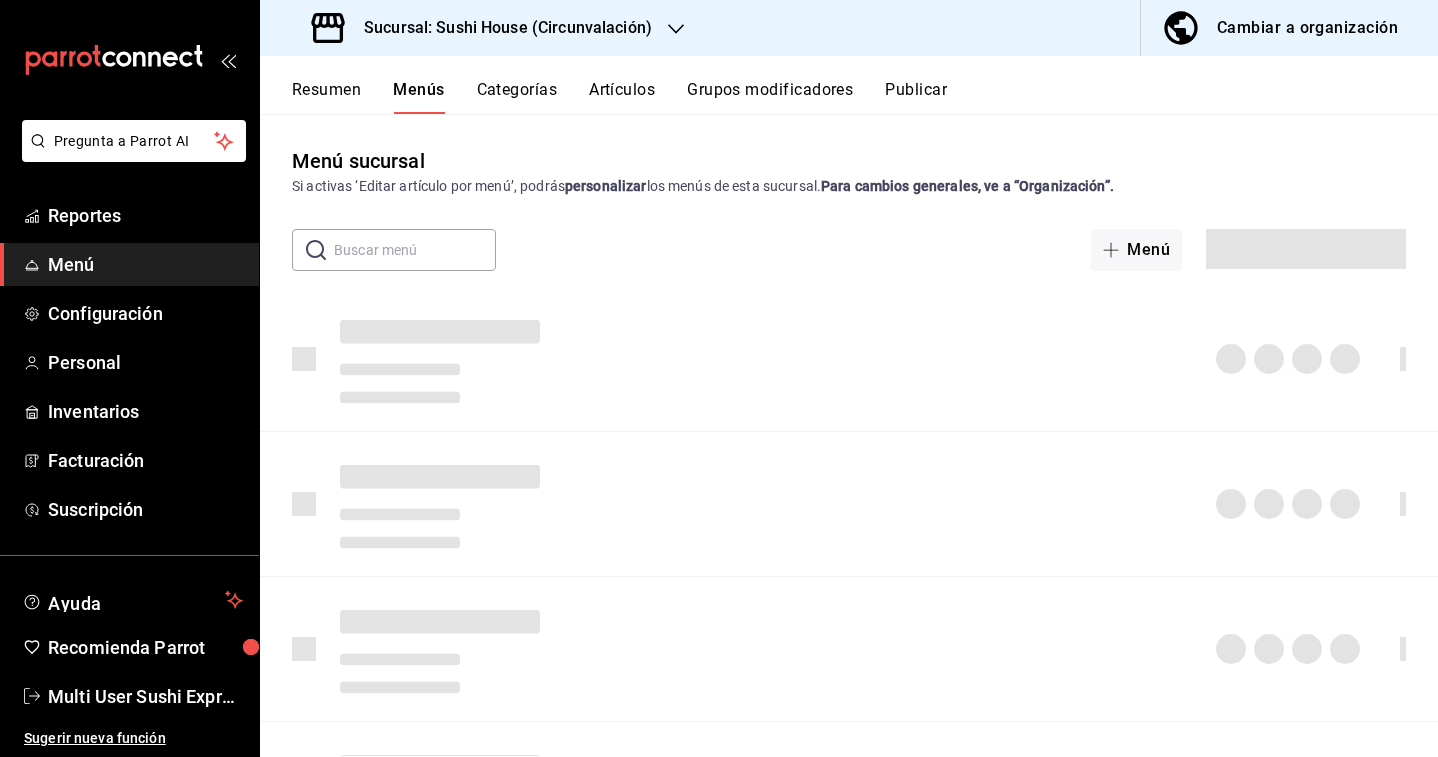 click on "Resumen" at bounding box center (326, 97) 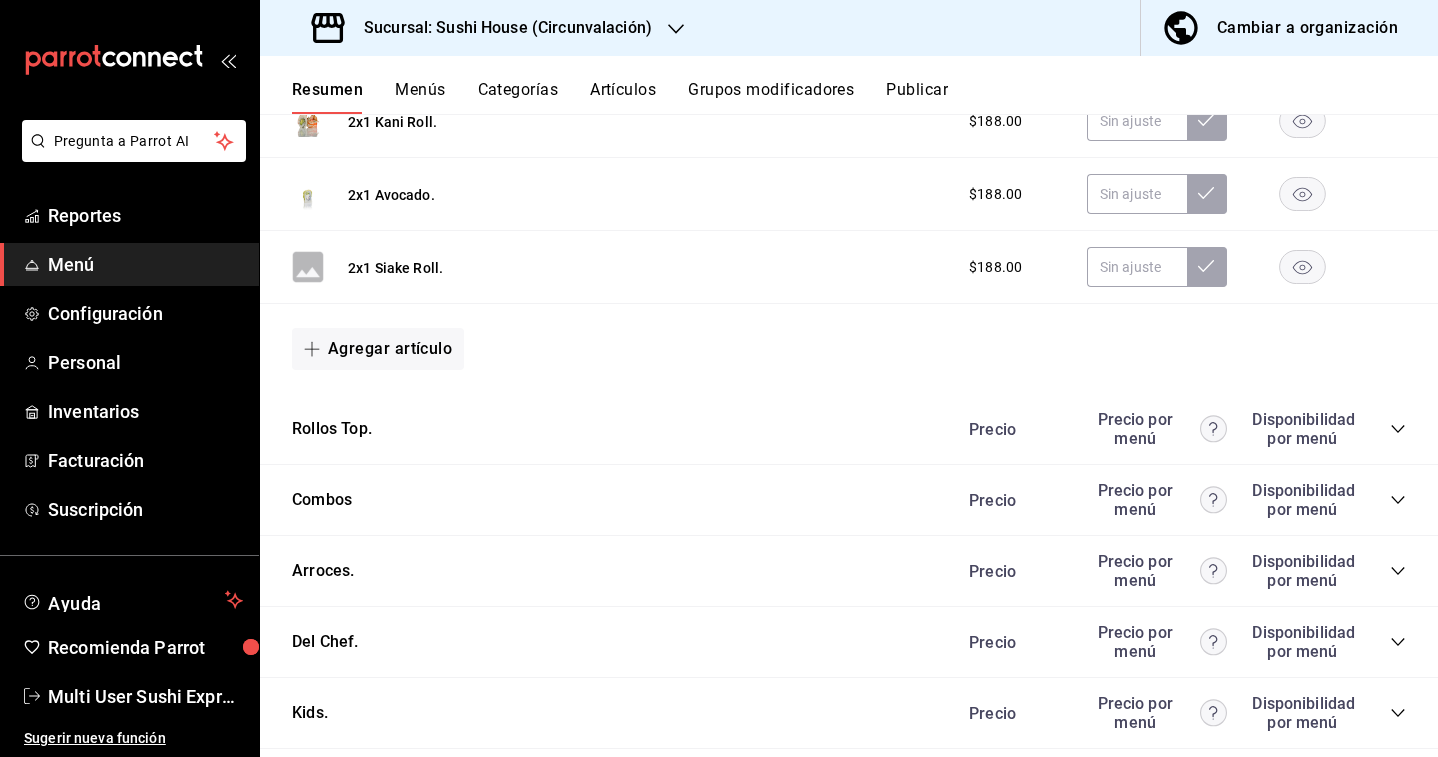 scroll, scrollTop: 1784, scrollLeft: 0, axis: vertical 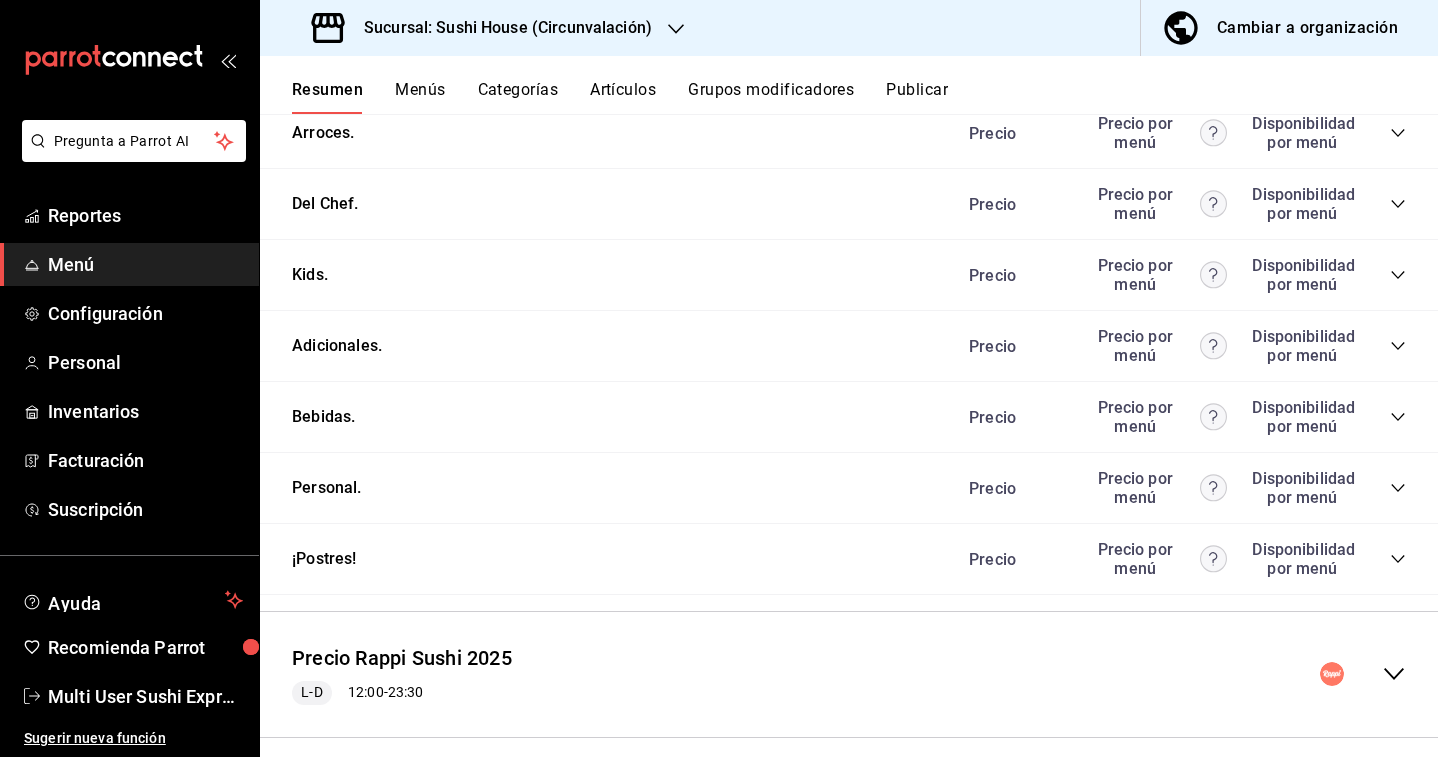 click 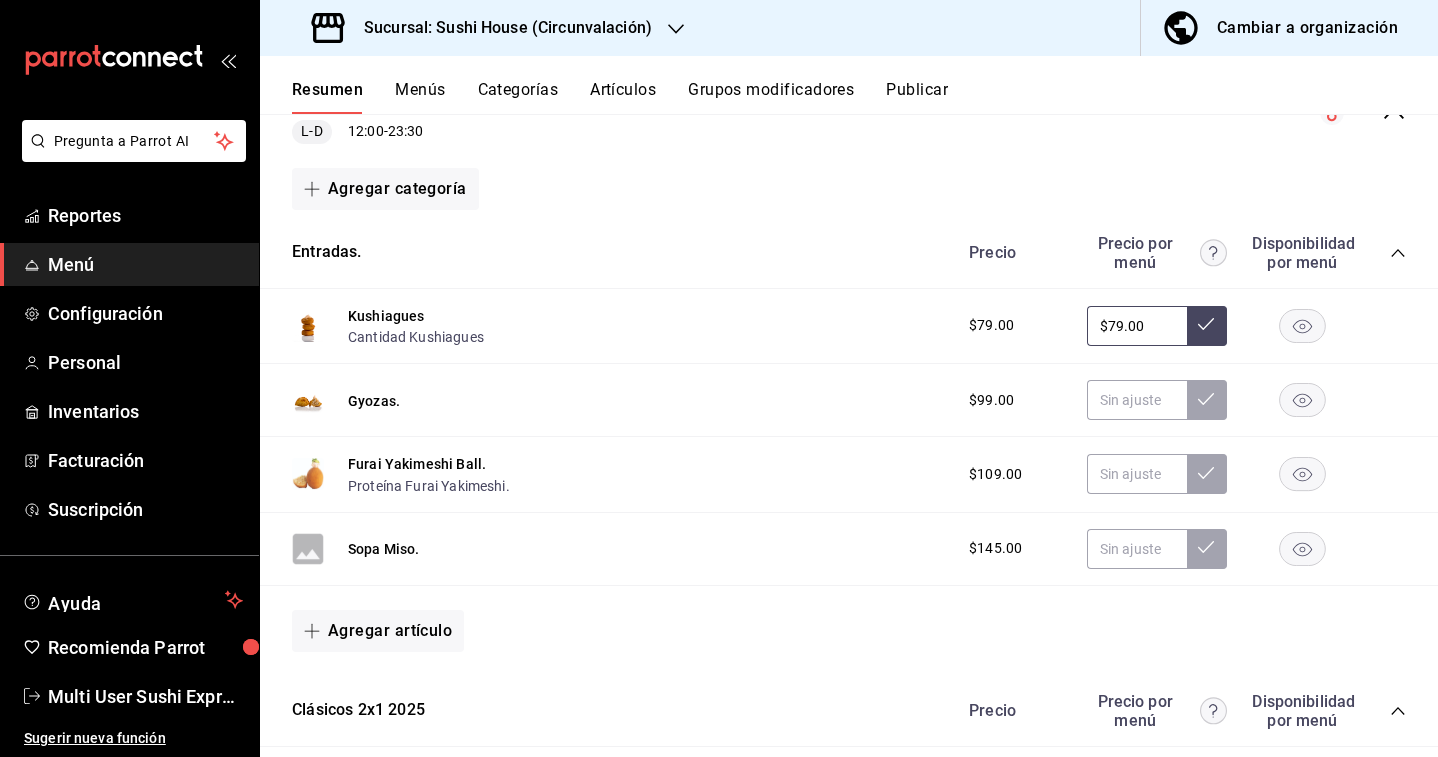 scroll, scrollTop: 0, scrollLeft: 0, axis: both 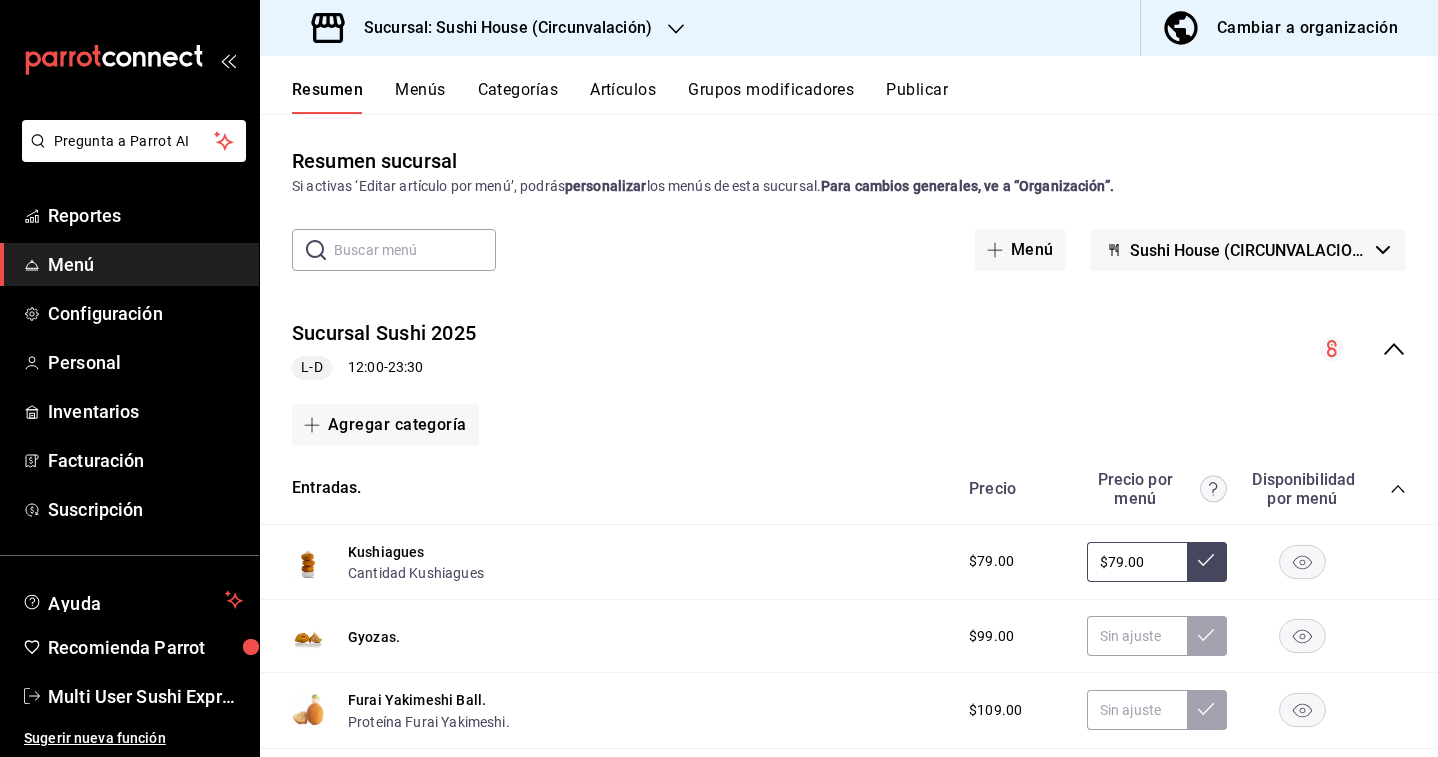 click on "Sushi House (CIRCUNVALACION)" at bounding box center [1248, 250] 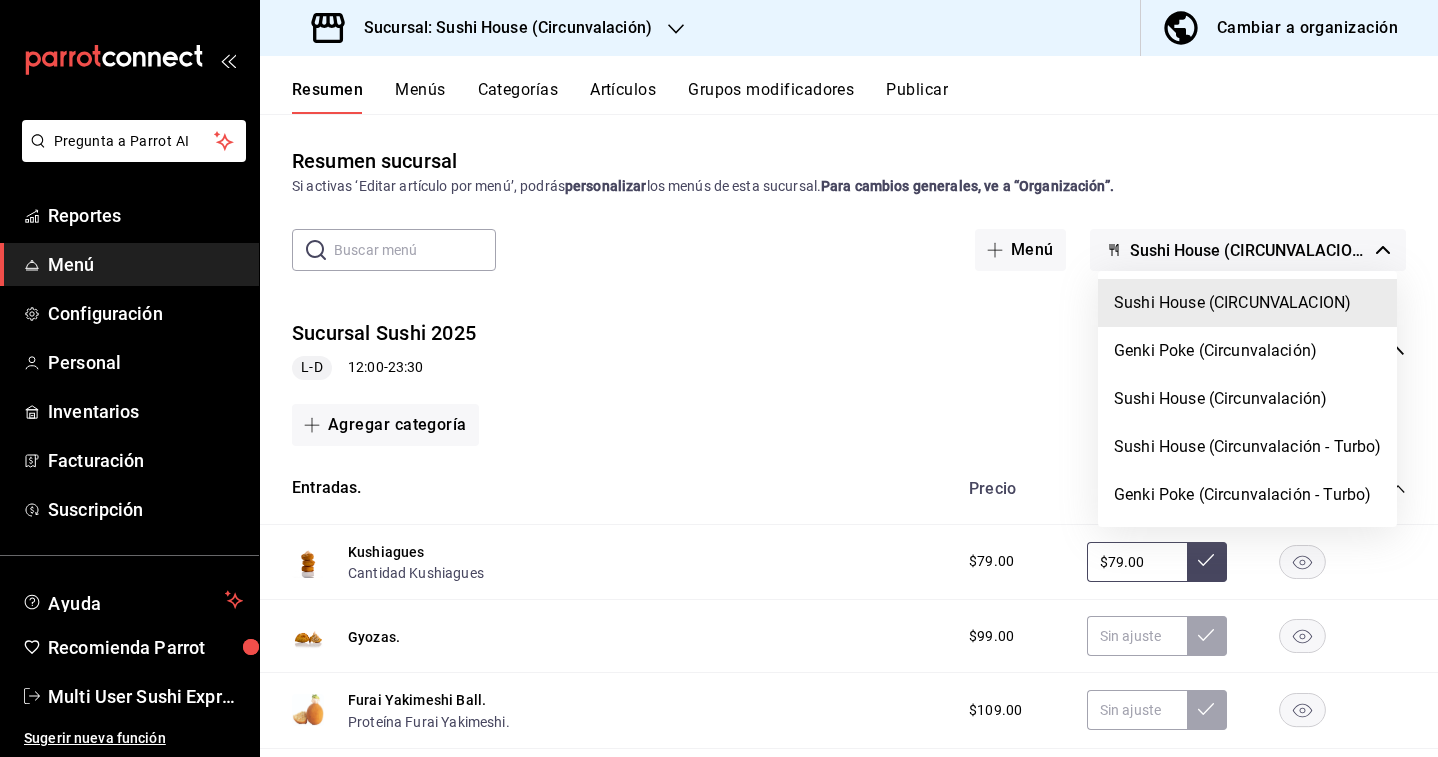 click on "Sushi House (CIRCUNVALACION)" at bounding box center (1247, 303) 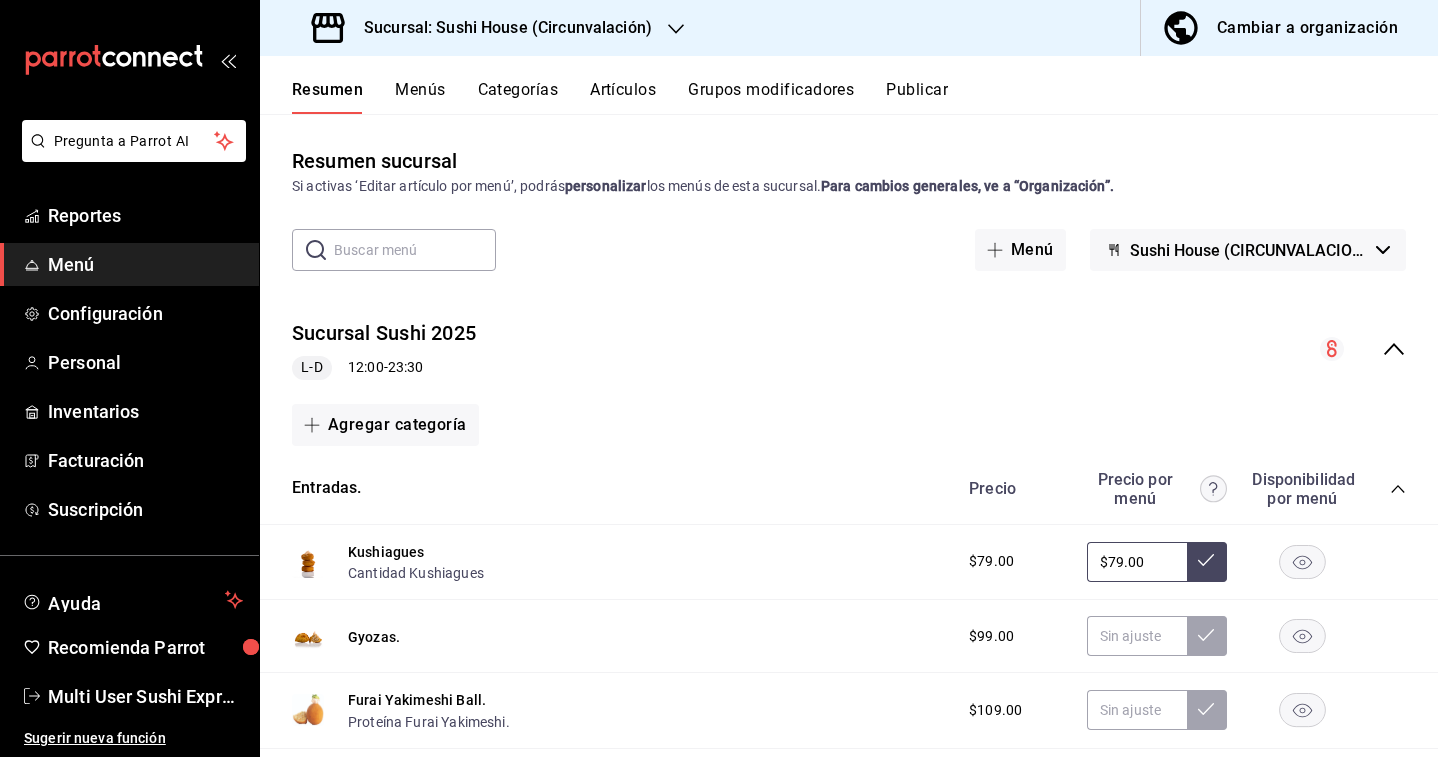 click on "Sucursal Sushi [YEAR] L-D [TIME] - [TIME]" at bounding box center (849, 349) 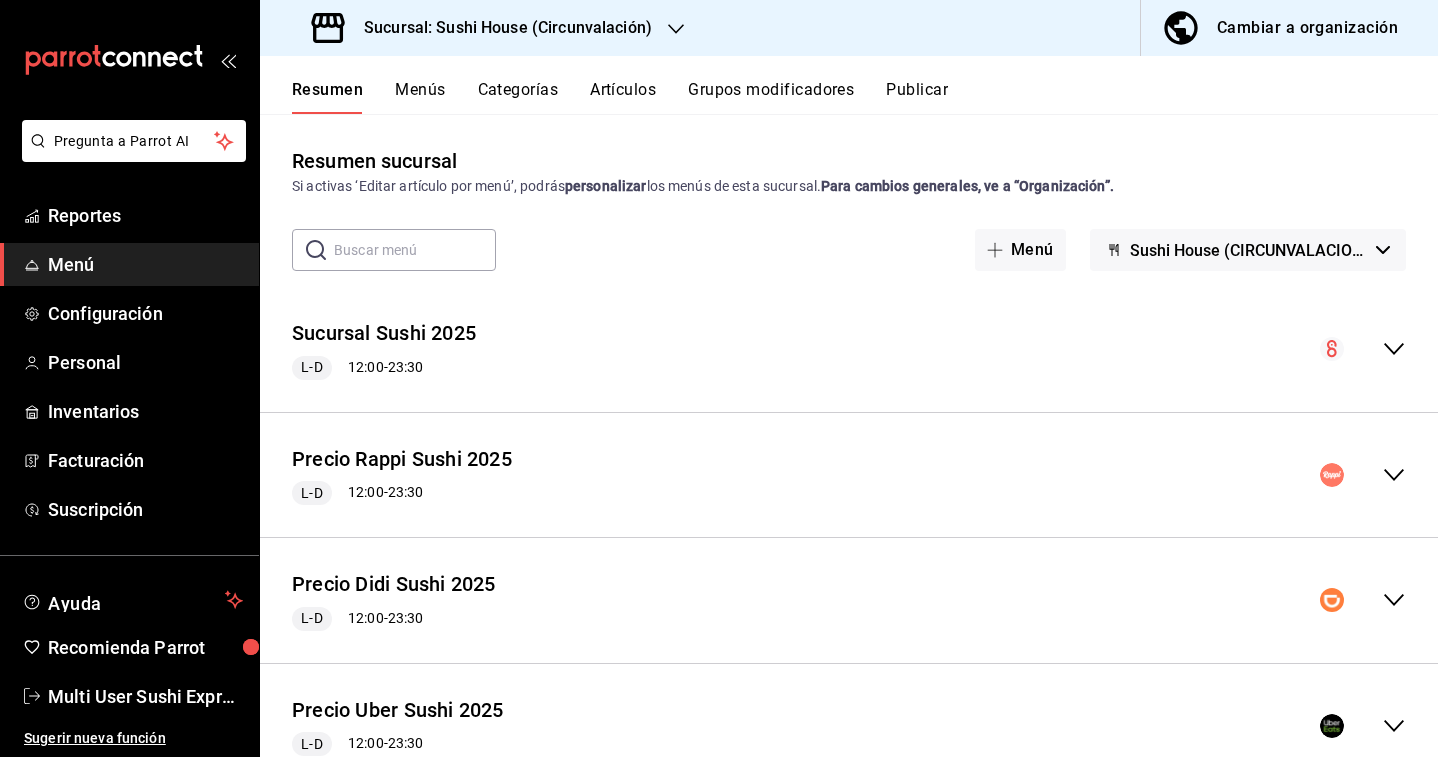 click 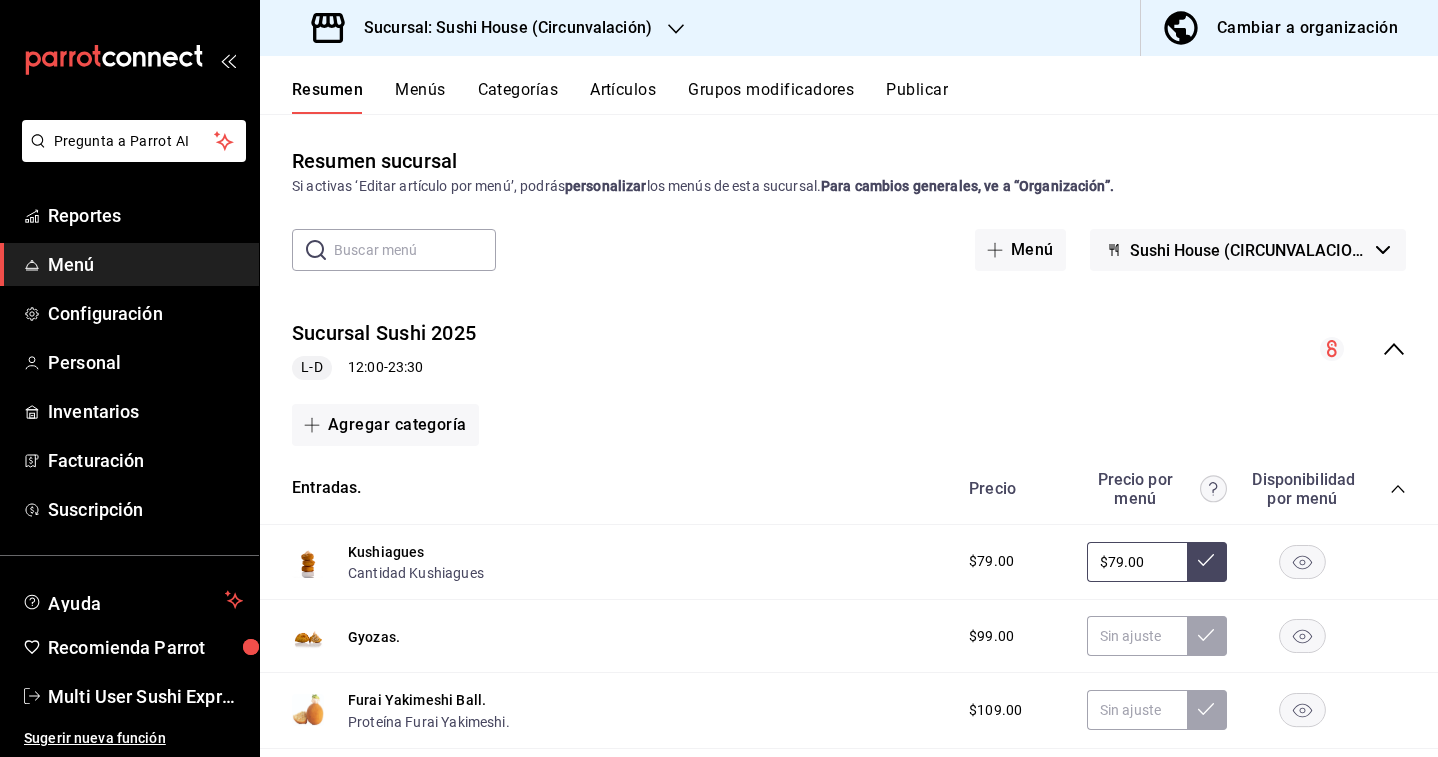 click 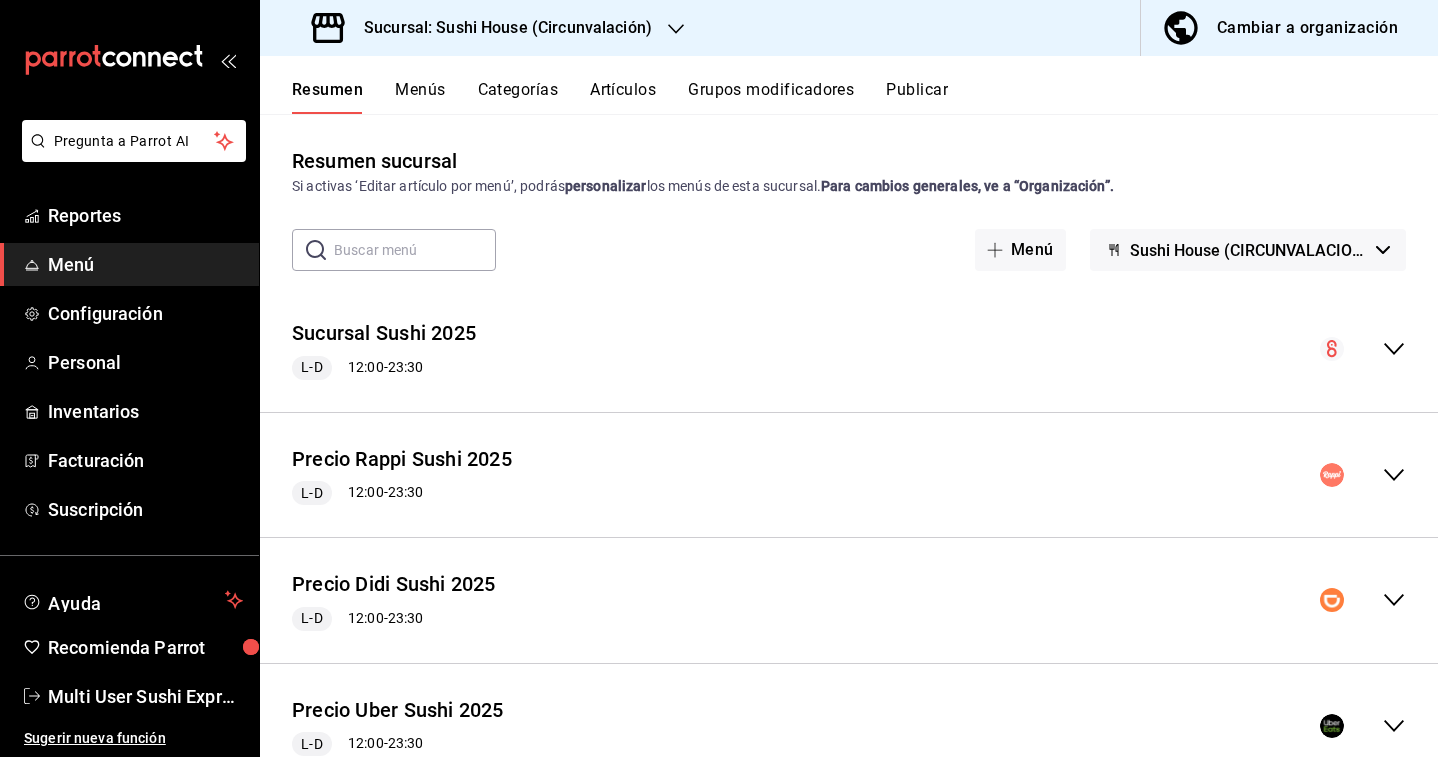 click on "Precio Didi Sushi [YEAR] L-D [TIME] - [TIME]" at bounding box center (849, 600) 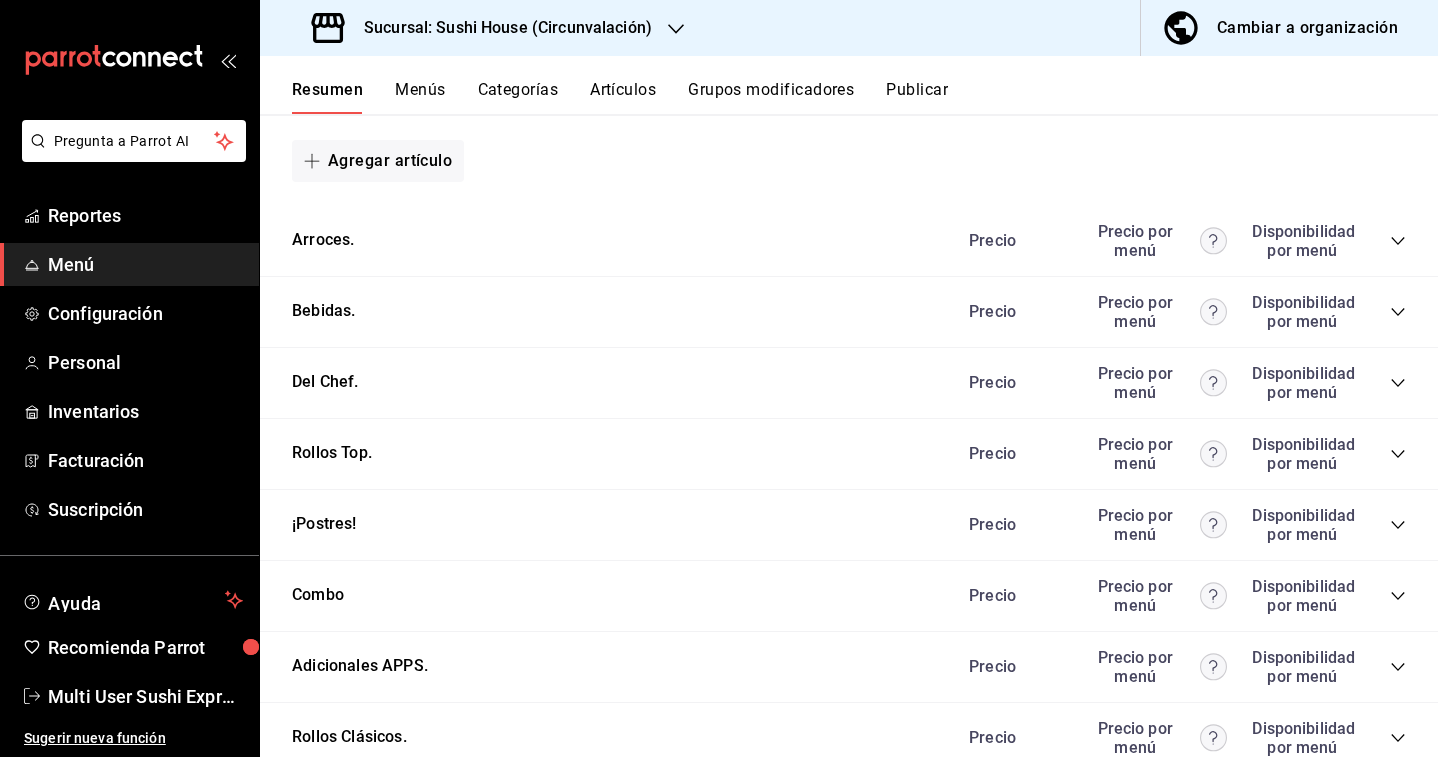 scroll, scrollTop: 1674, scrollLeft: 0, axis: vertical 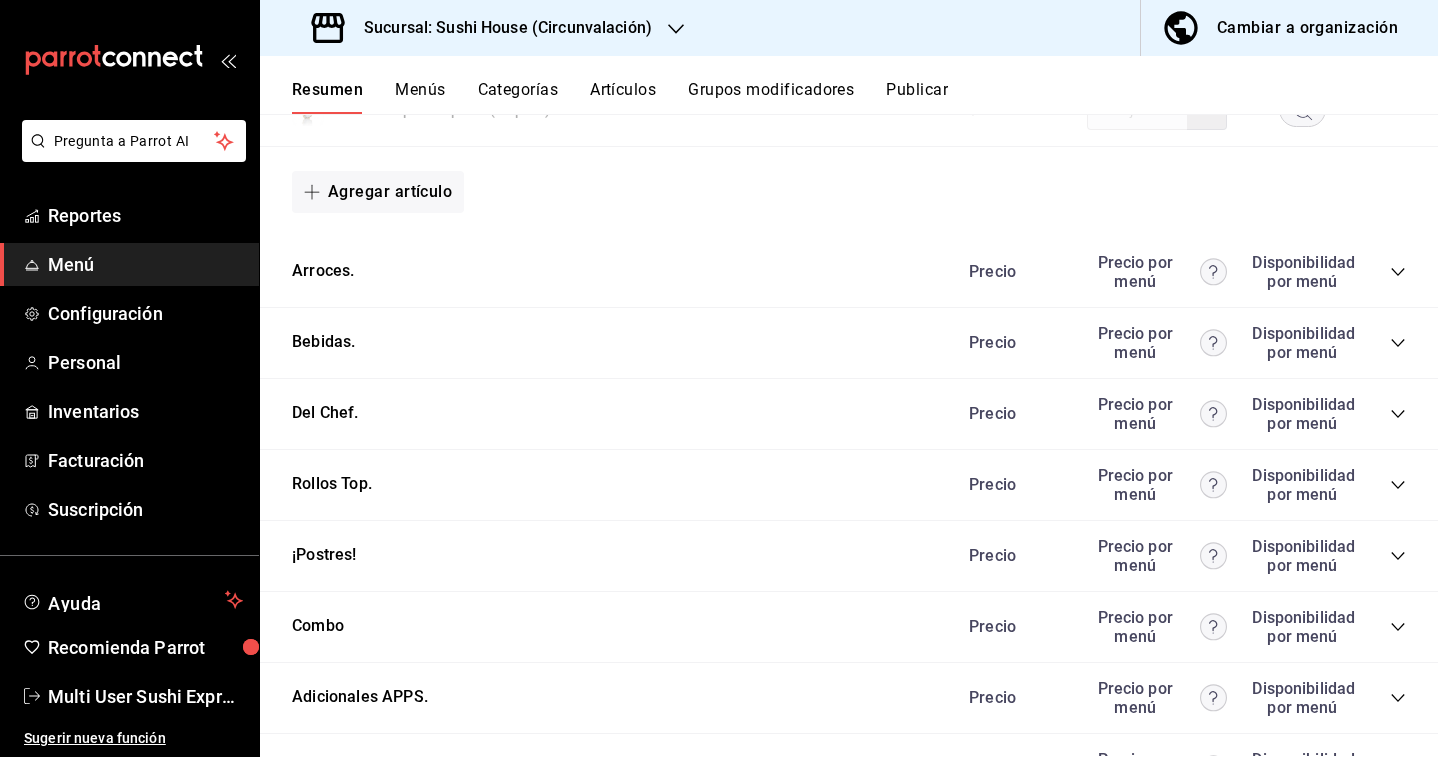 click 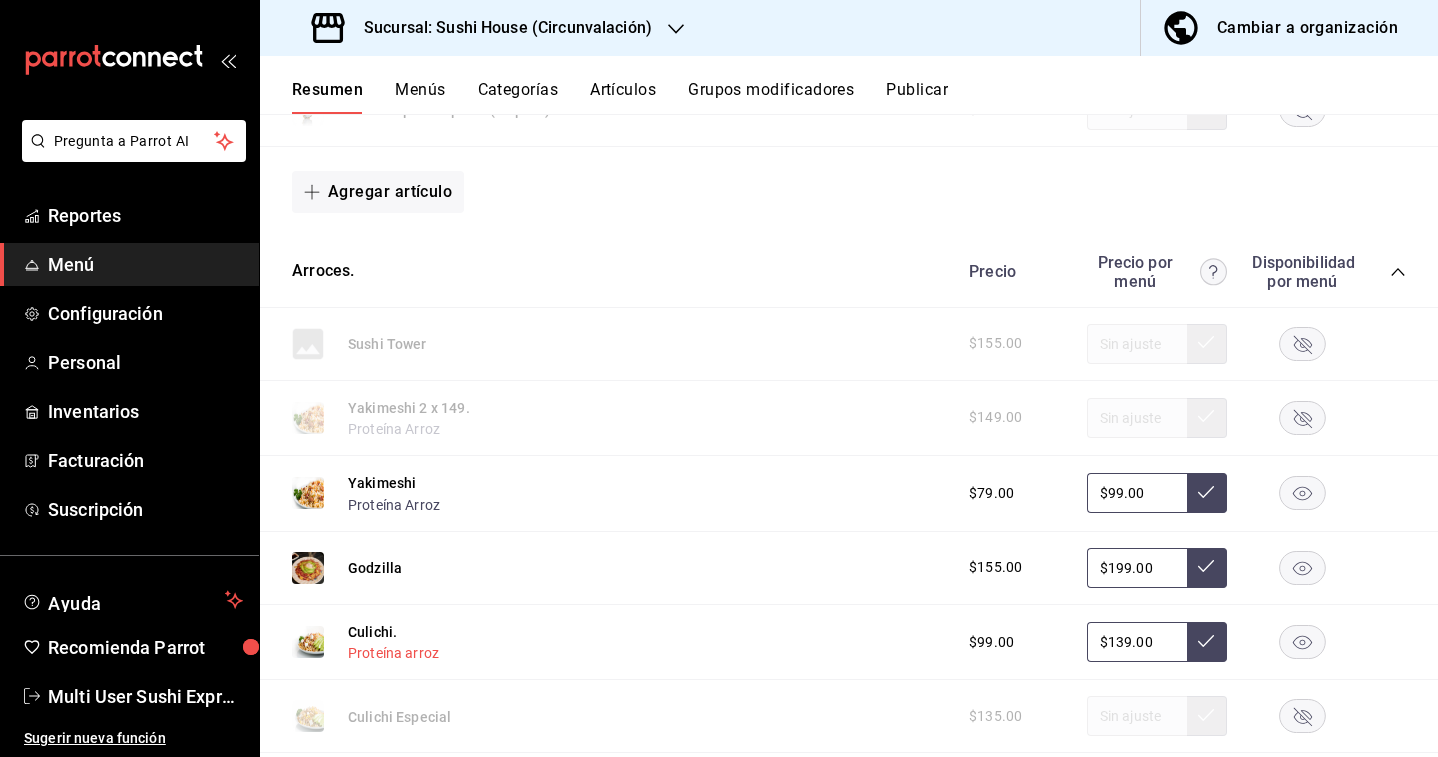 click on "Proteína arroz" at bounding box center [393, 653] 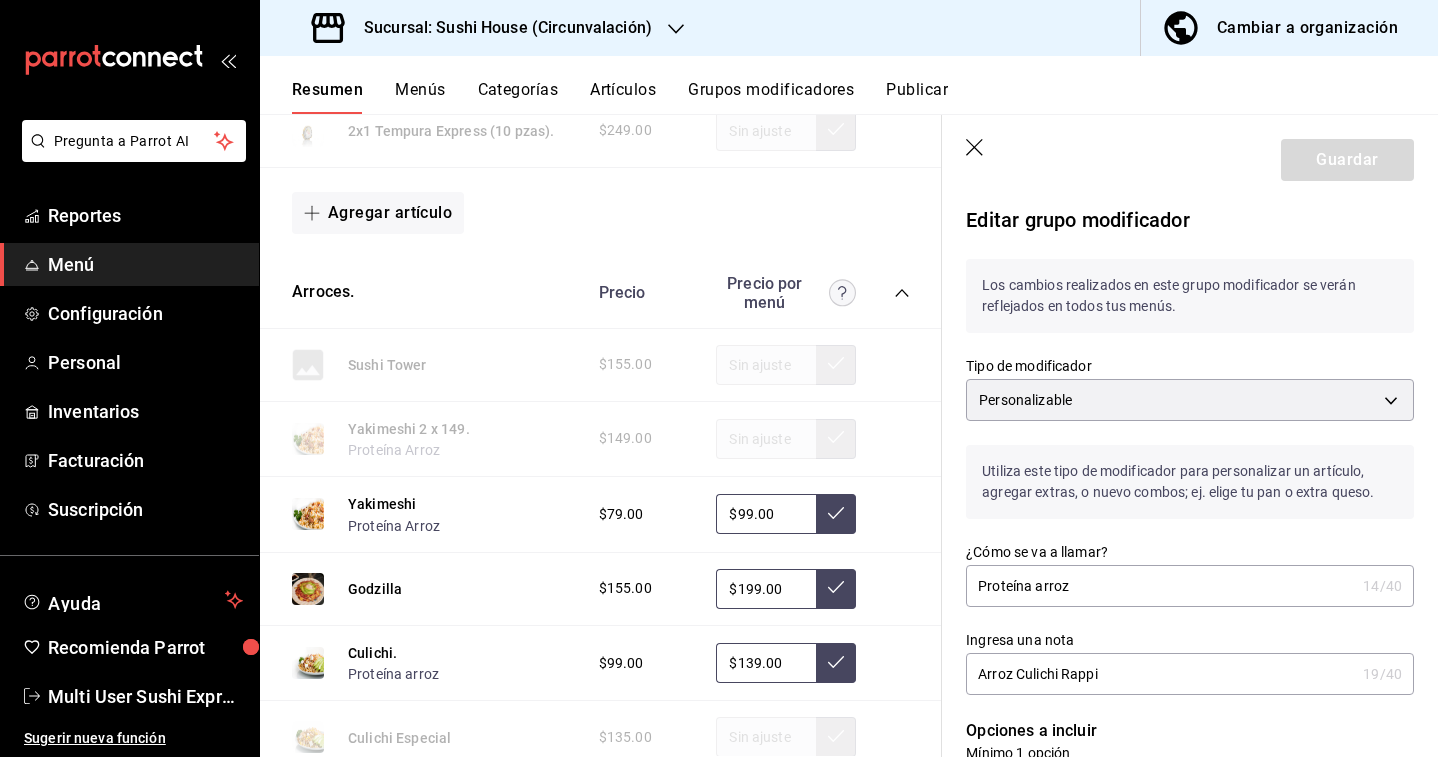 scroll, scrollTop: 957, scrollLeft: 0, axis: vertical 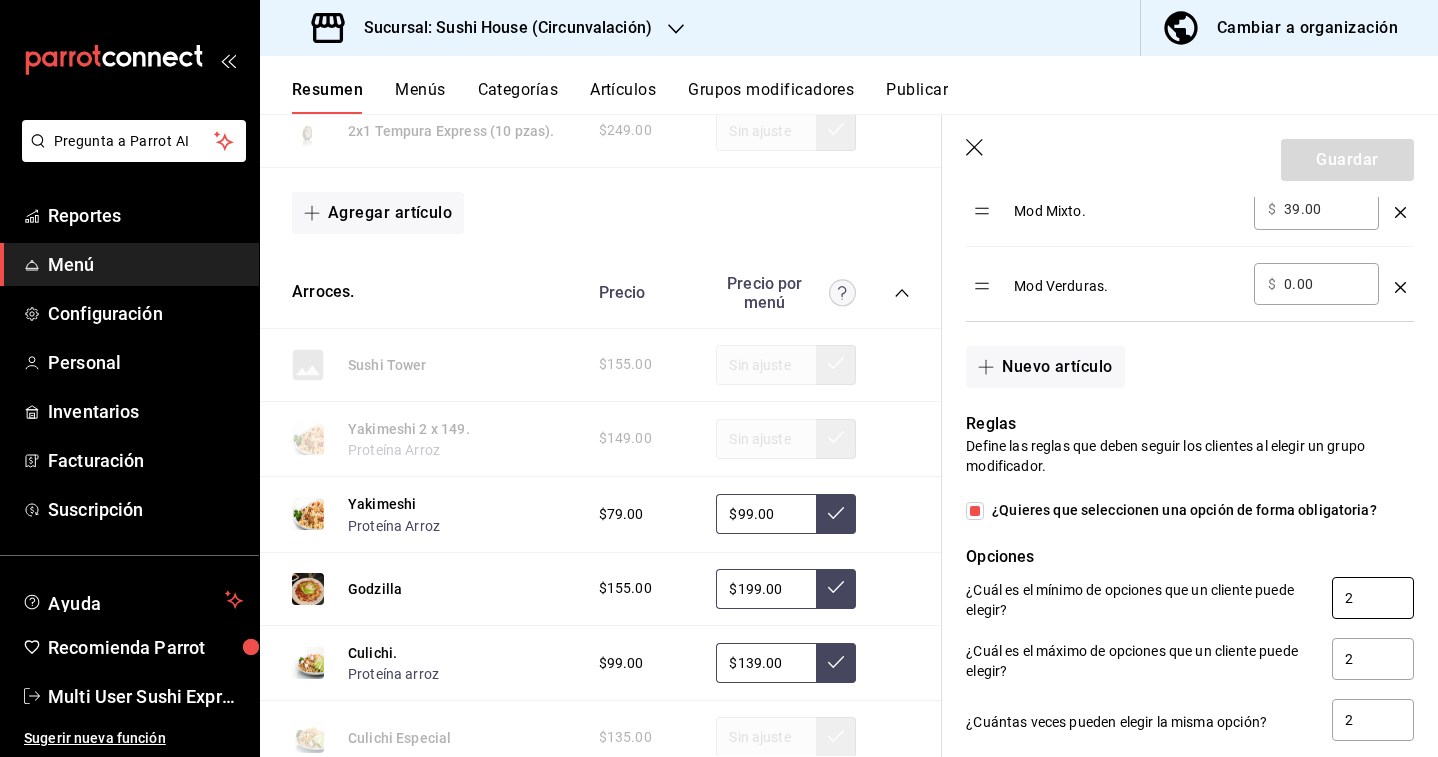 drag, startPoint x: 1374, startPoint y: 599, endPoint x: 1257, endPoint y: 598, distance: 117.00427 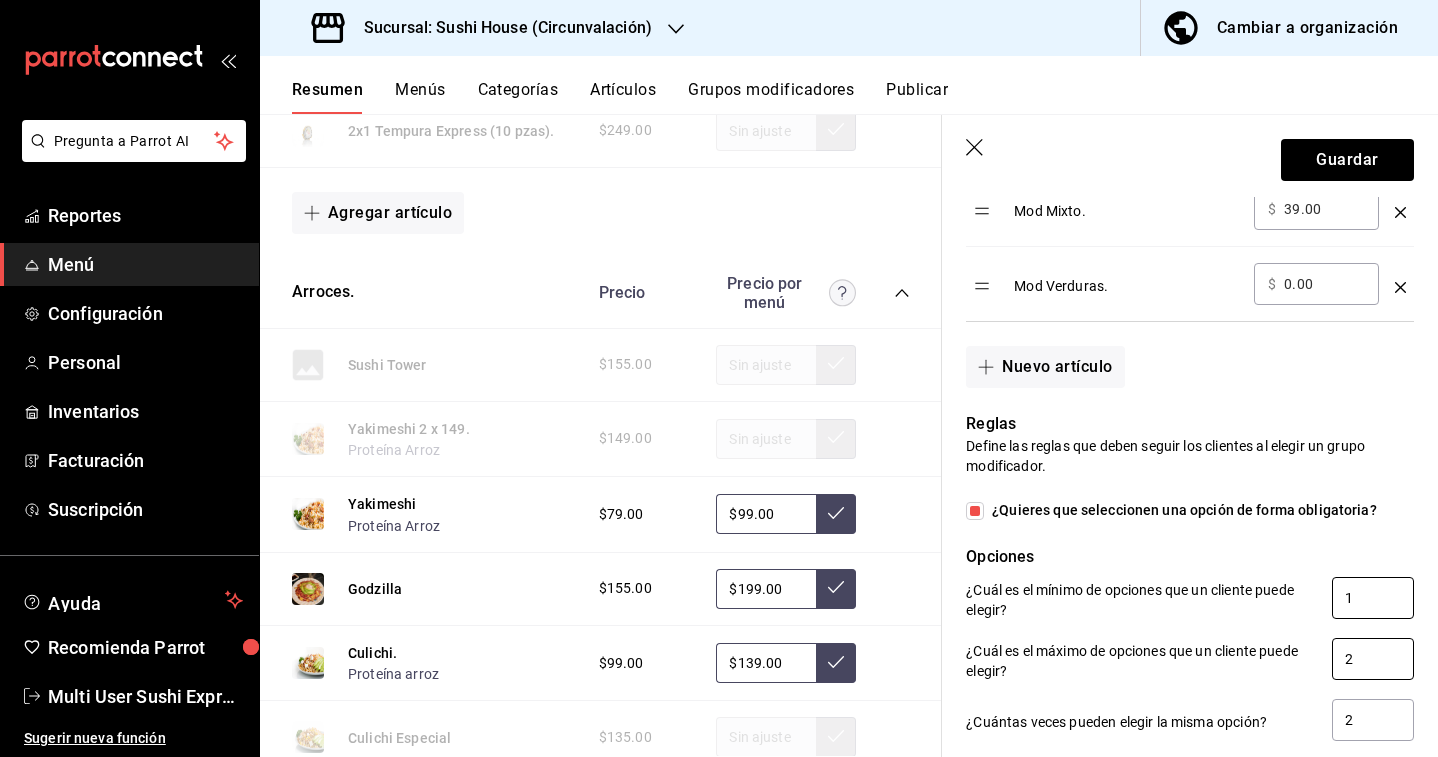 type on "1" 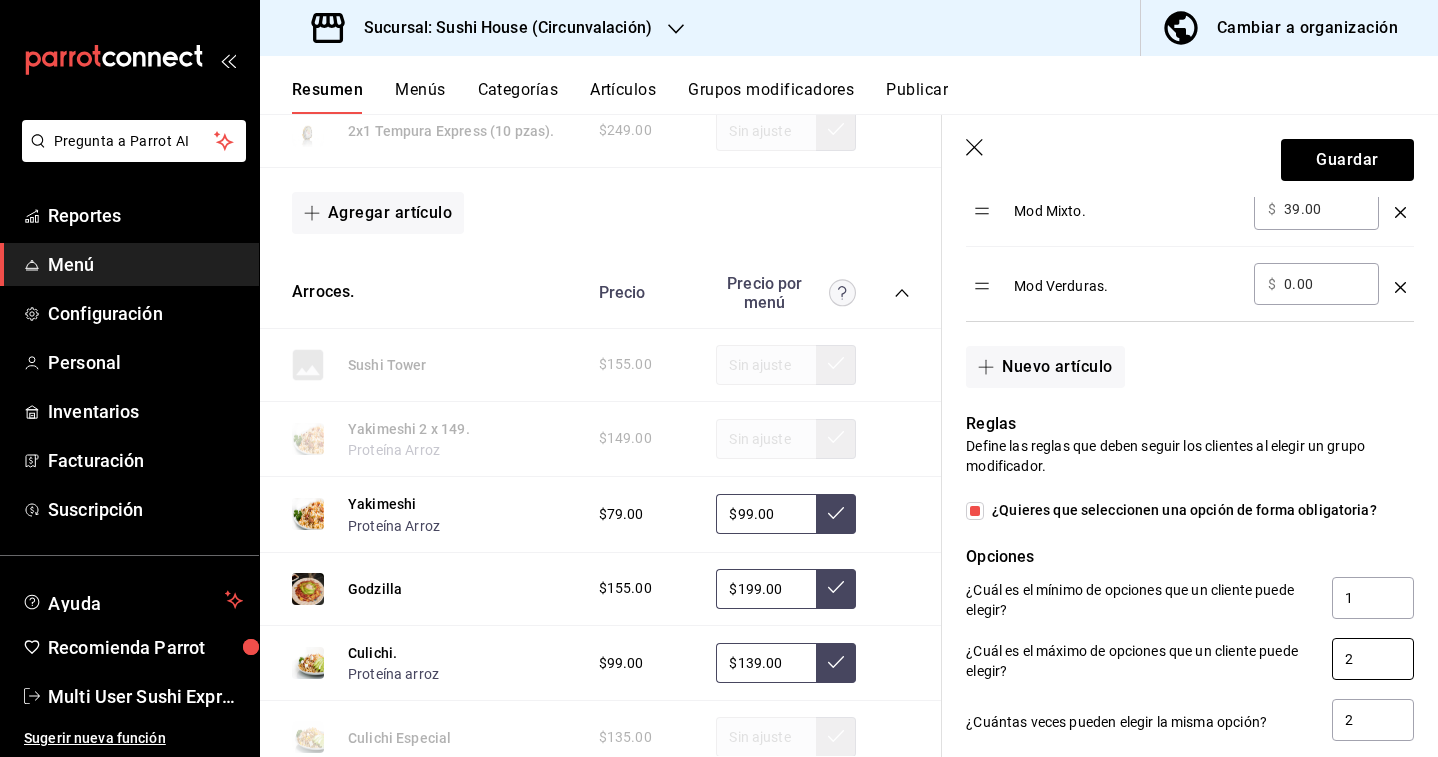 drag, startPoint x: 1387, startPoint y: 664, endPoint x: 1317, endPoint y: 664, distance: 70 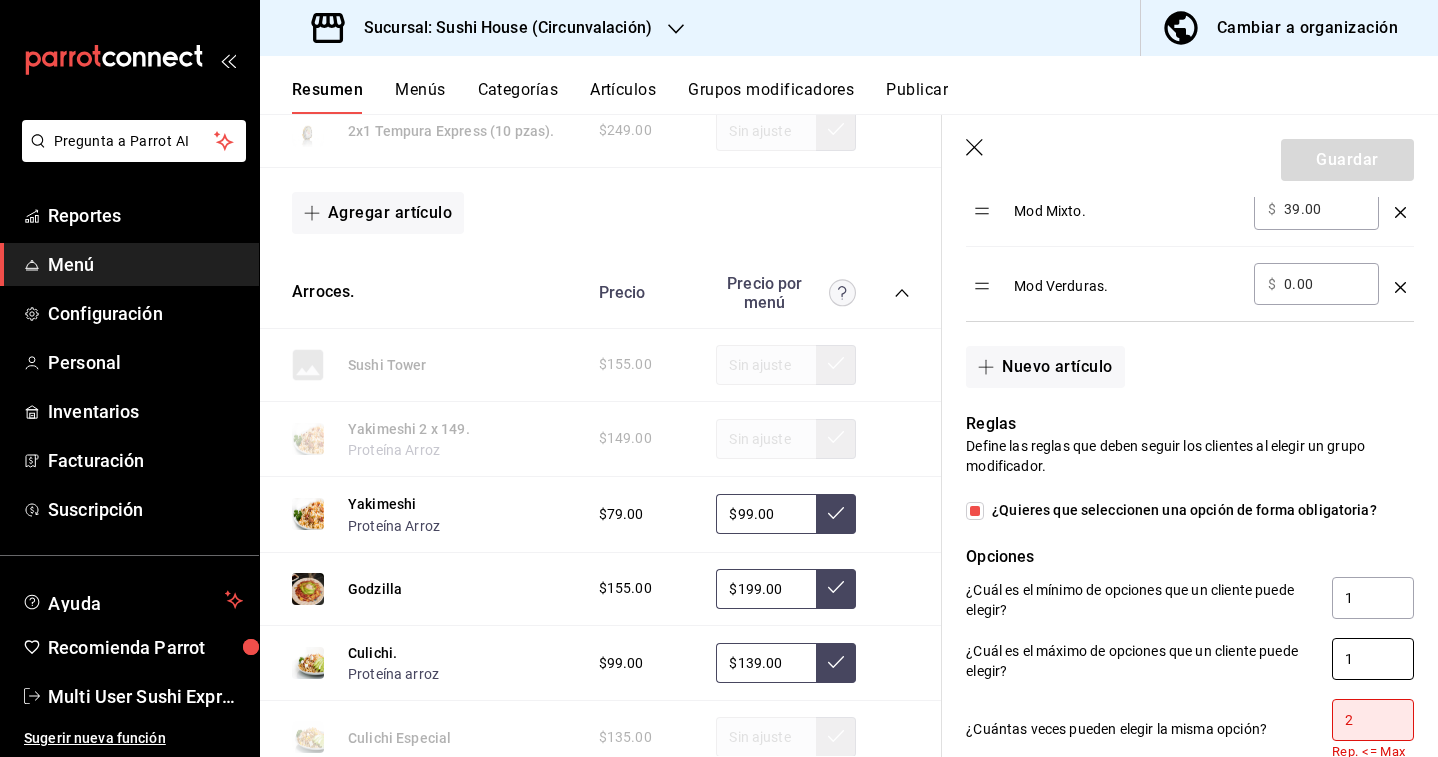 type on "1" 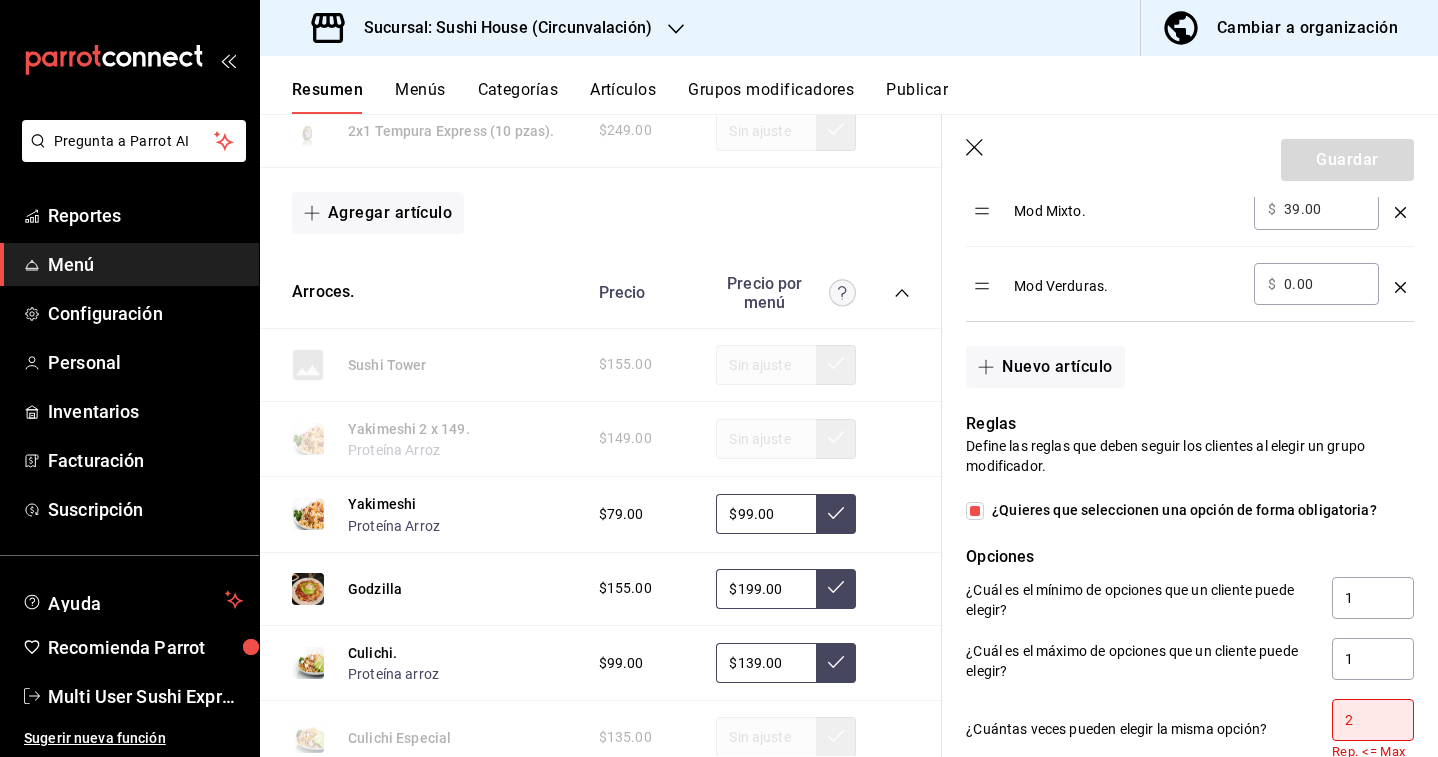 drag, startPoint x: 1362, startPoint y: 713, endPoint x: 1231, endPoint y: 713, distance: 131 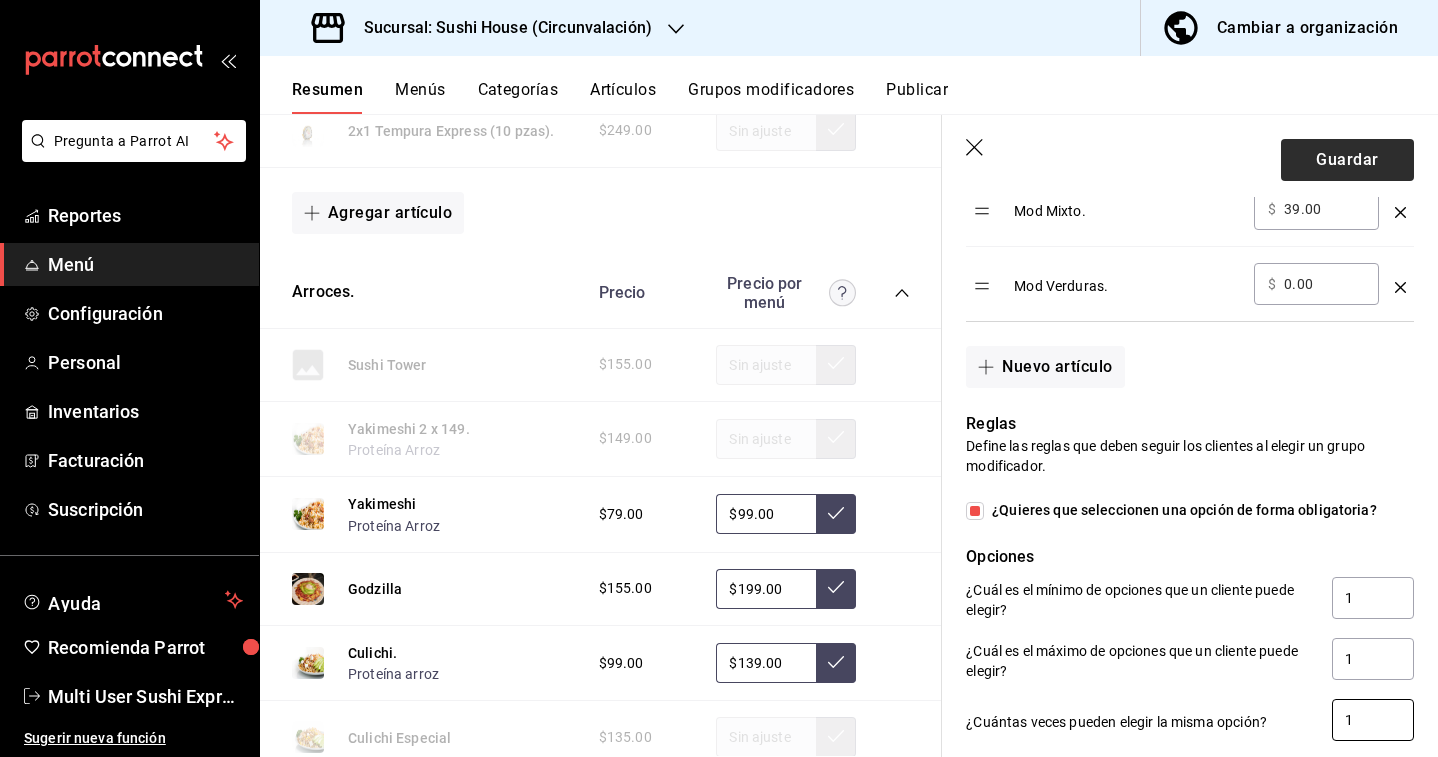 type on "1" 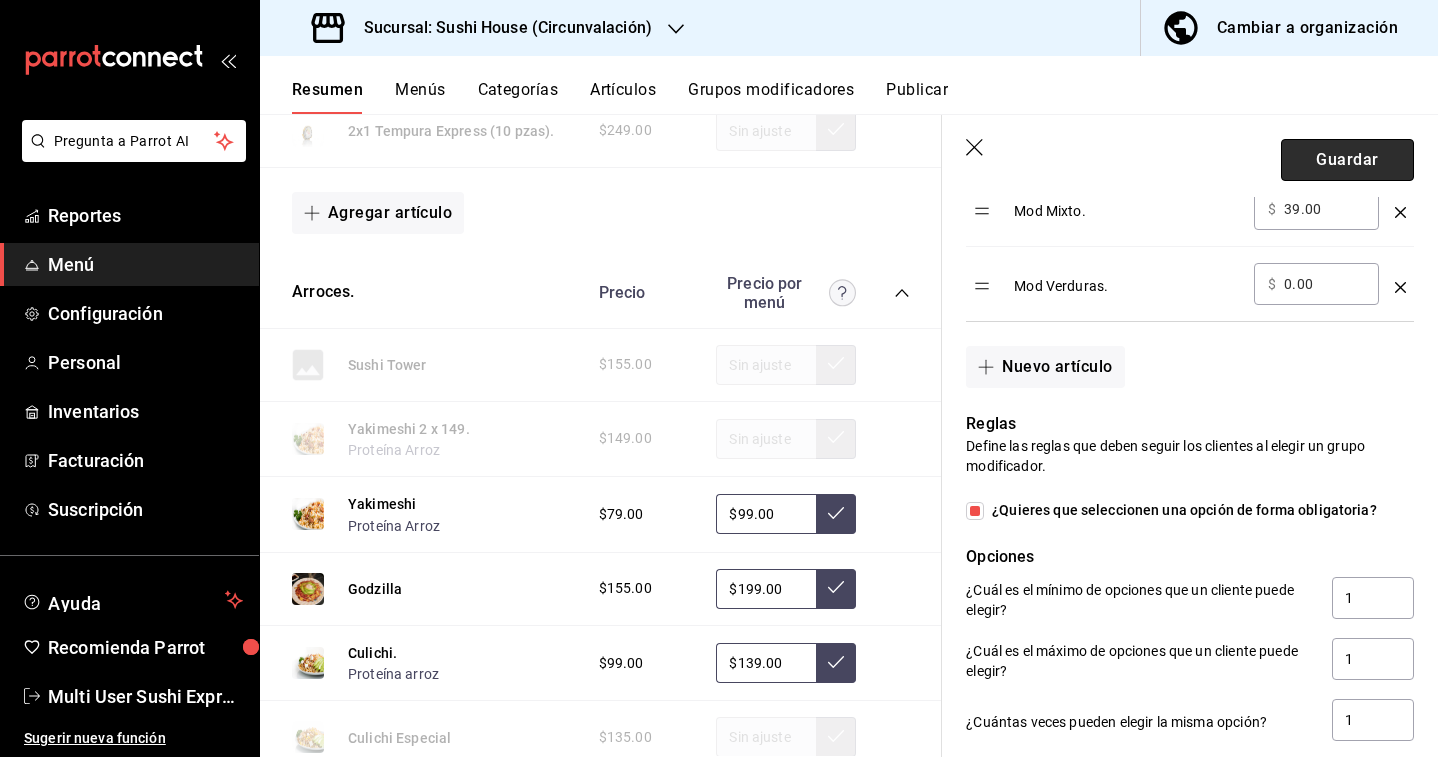 click on "Guardar" at bounding box center [1347, 160] 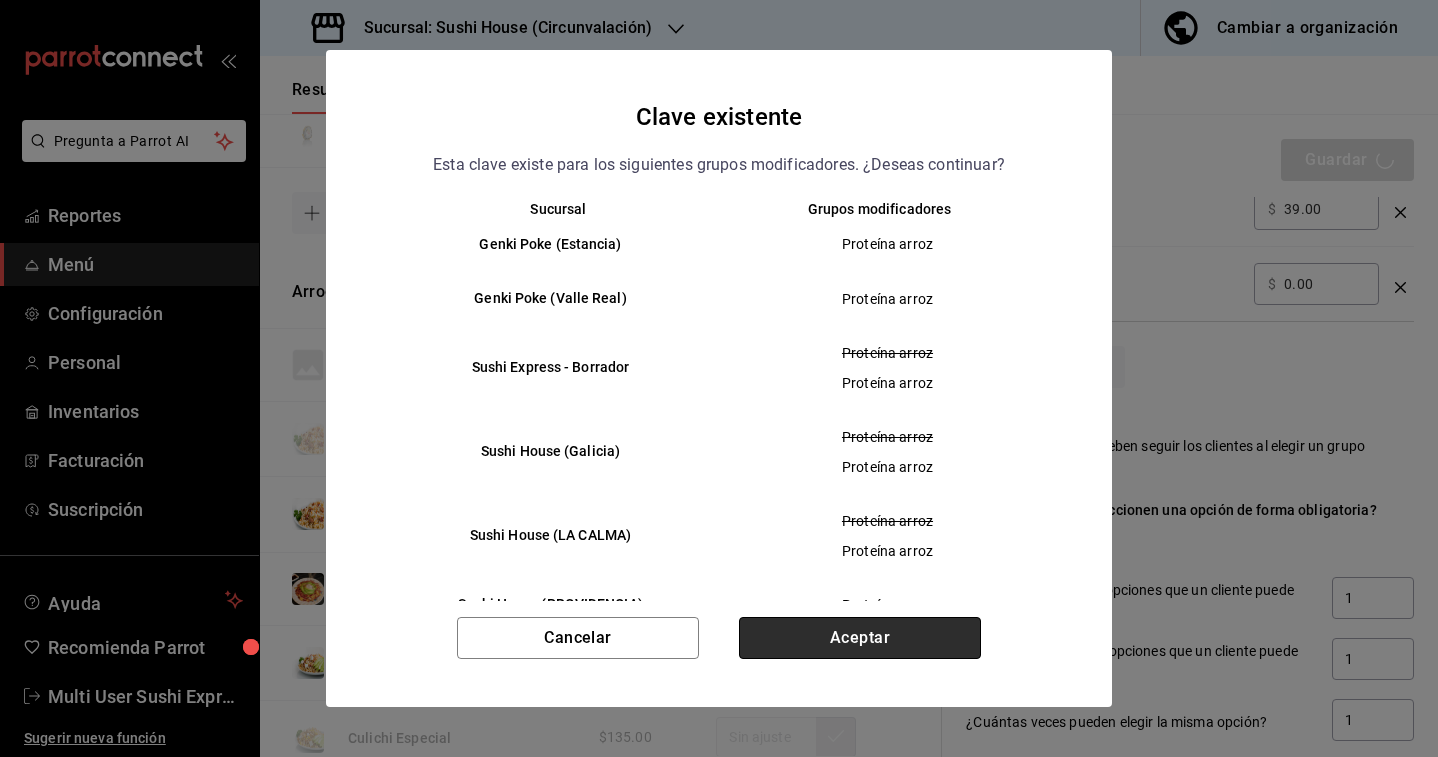 click on "Aceptar" at bounding box center (860, 638) 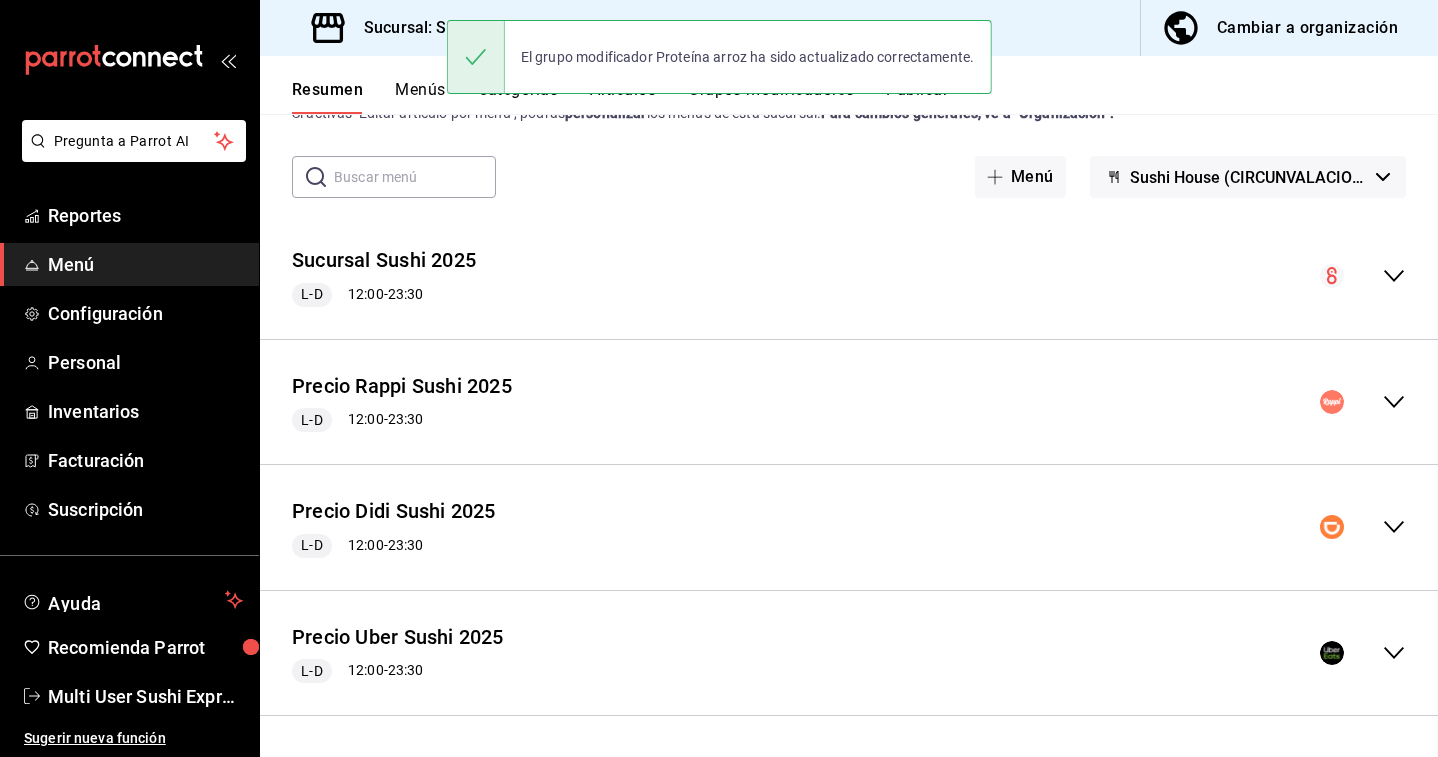 scroll, scrollTop: 0, scrollLeft: 0, axis: both 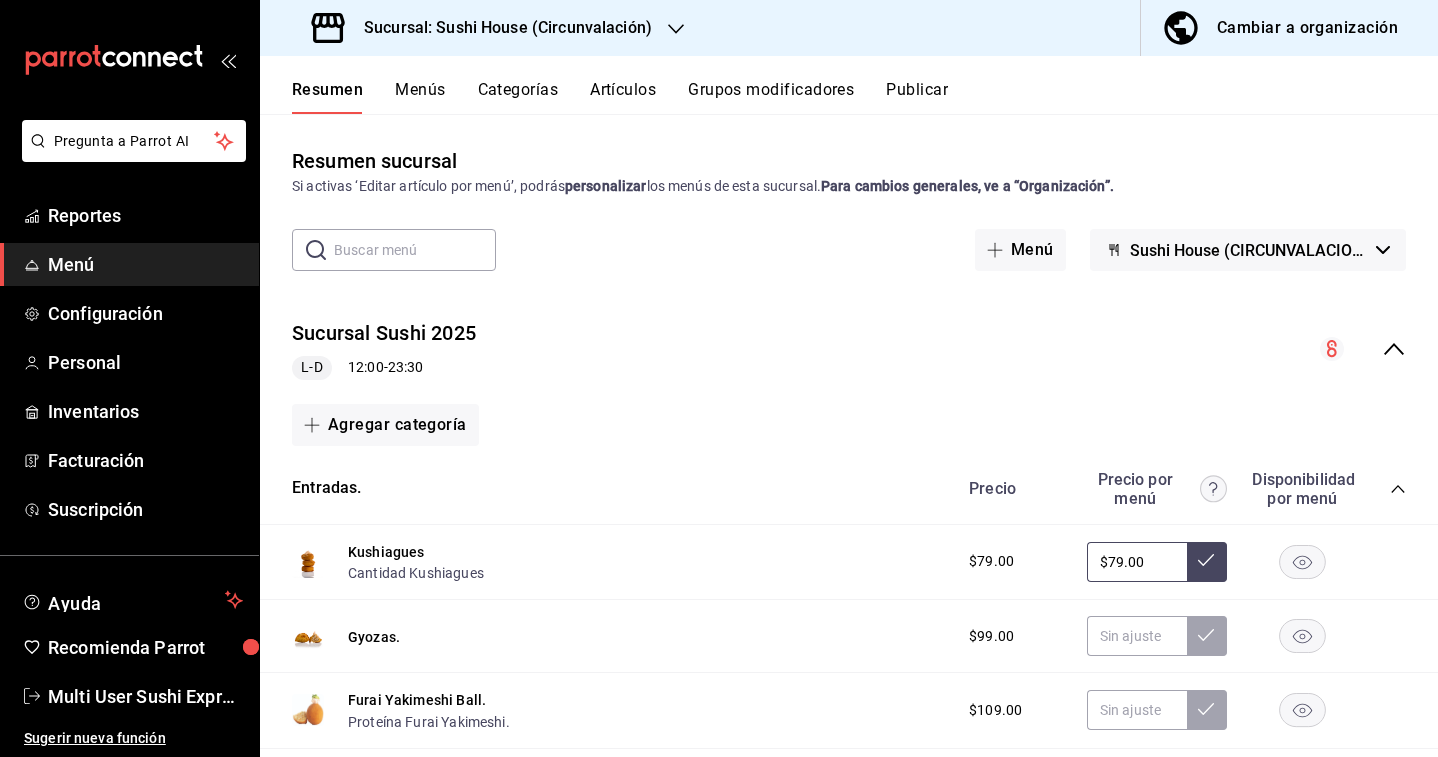 click on "Publicar" at bounding box center (917, 97) 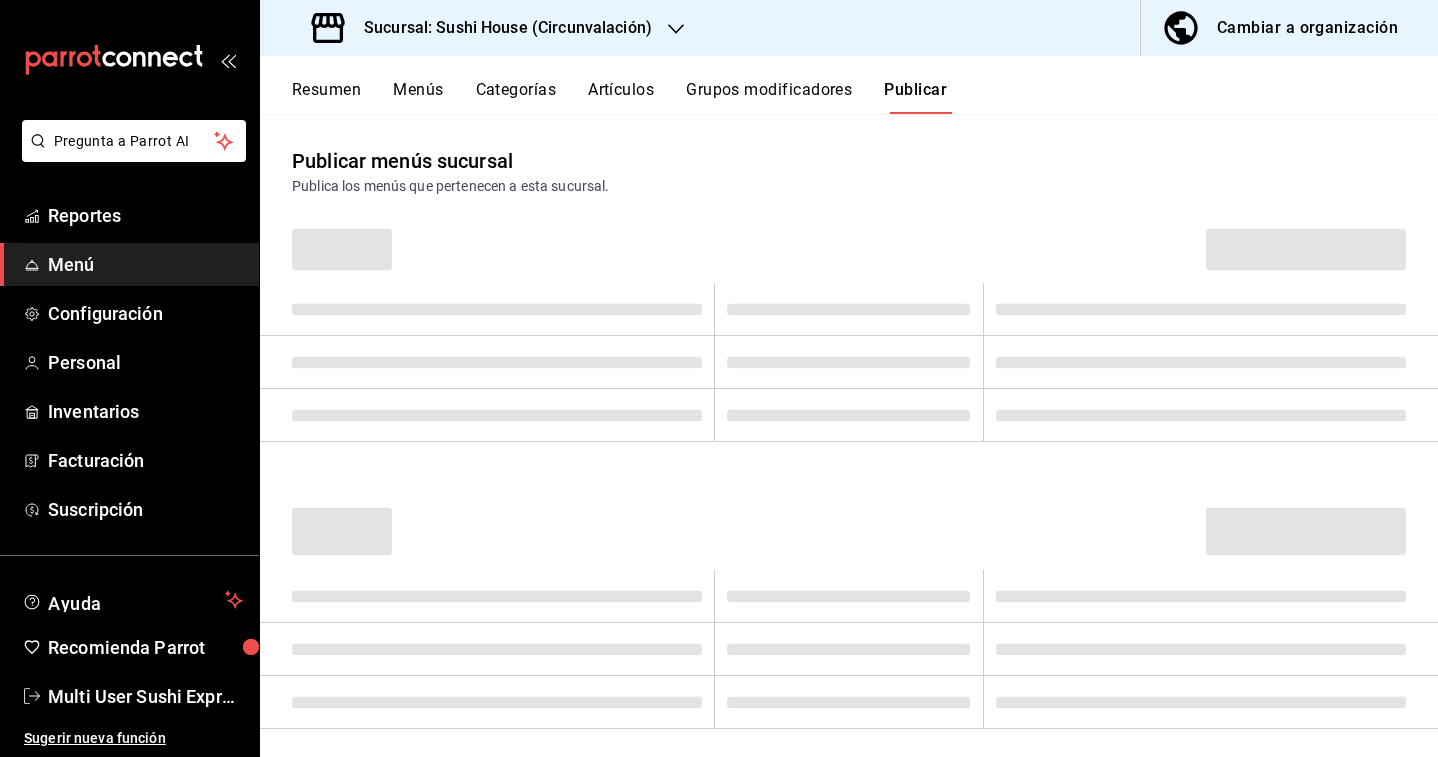 click on "Cambiar a organización" at bounding box center (1281, 28) 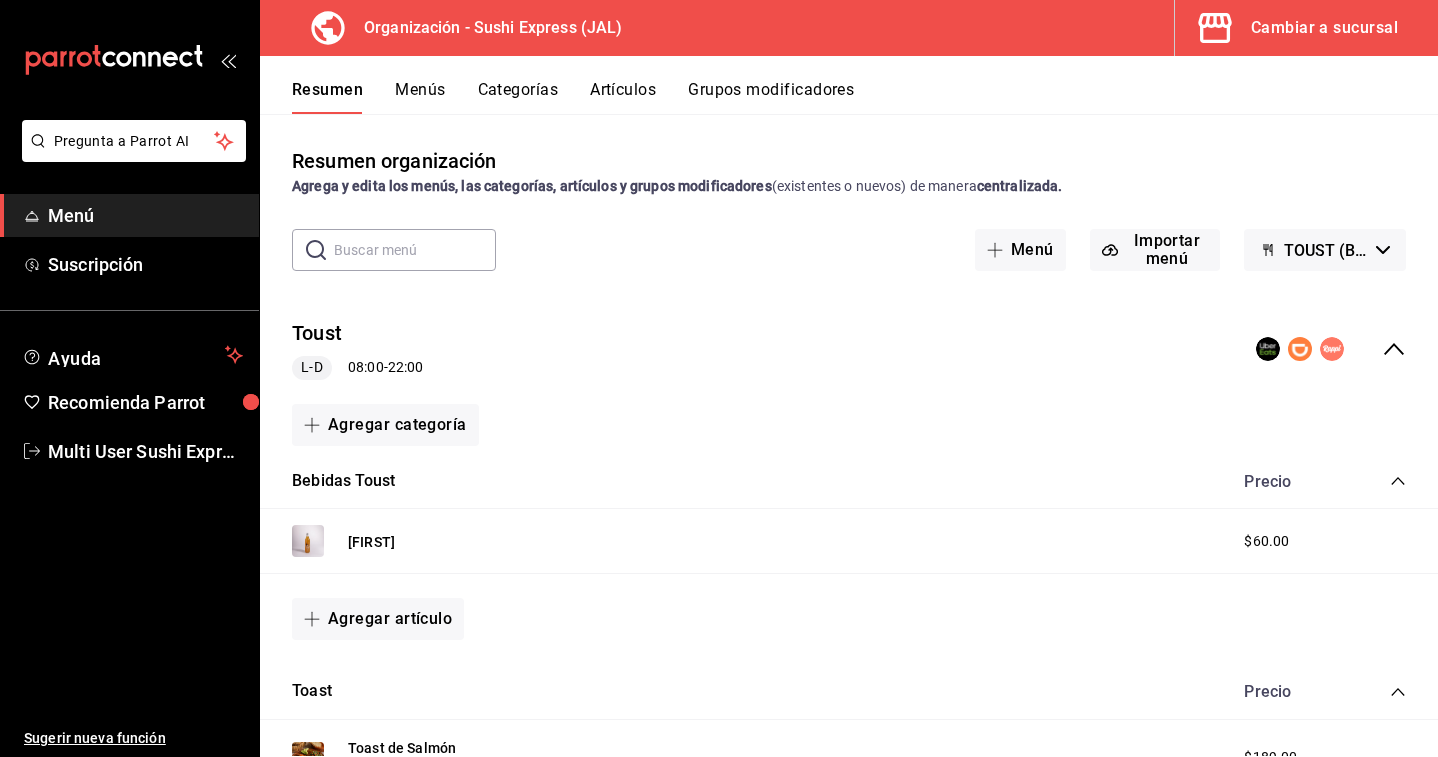 click on "Menús" at bounding box center (420, 97) 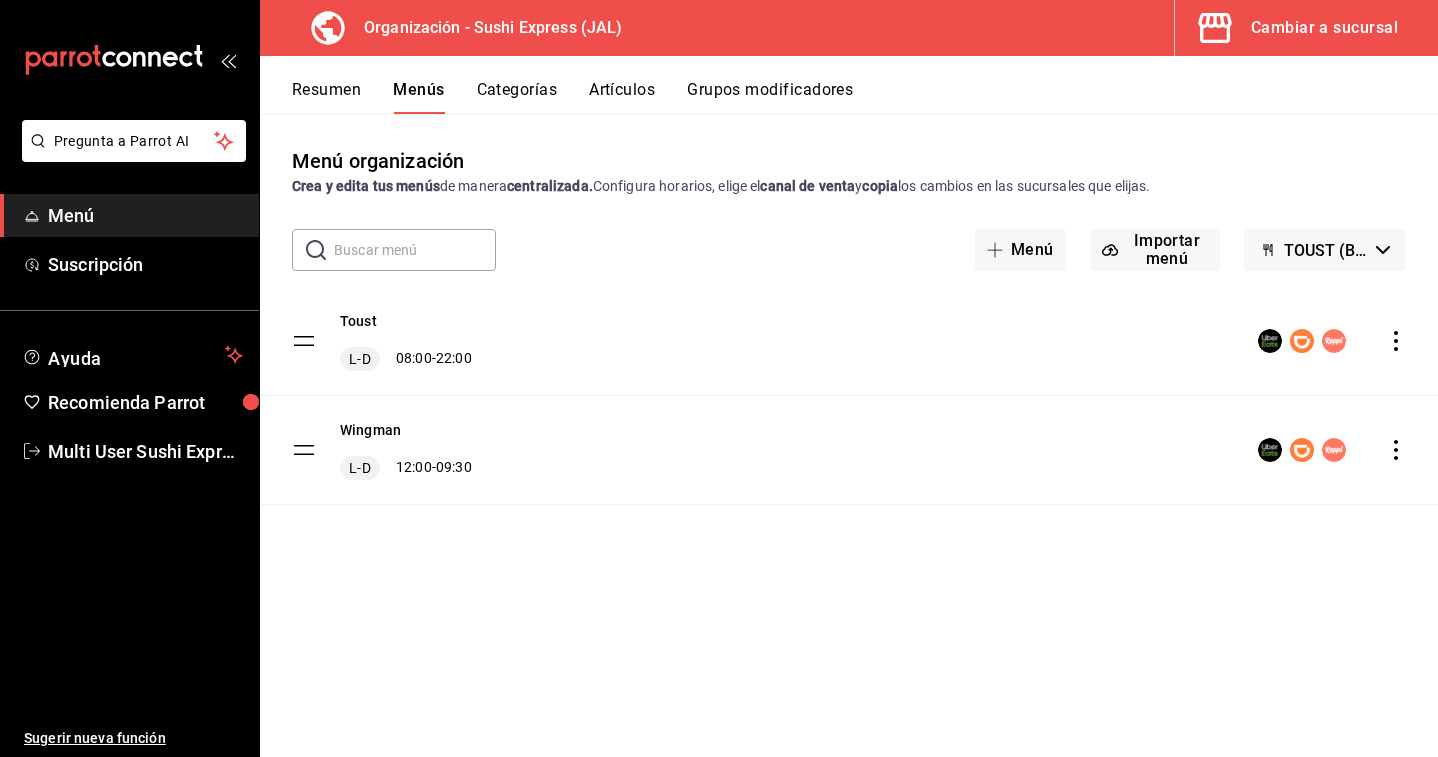 click on "Resumen" at bounding box center [326, 97] 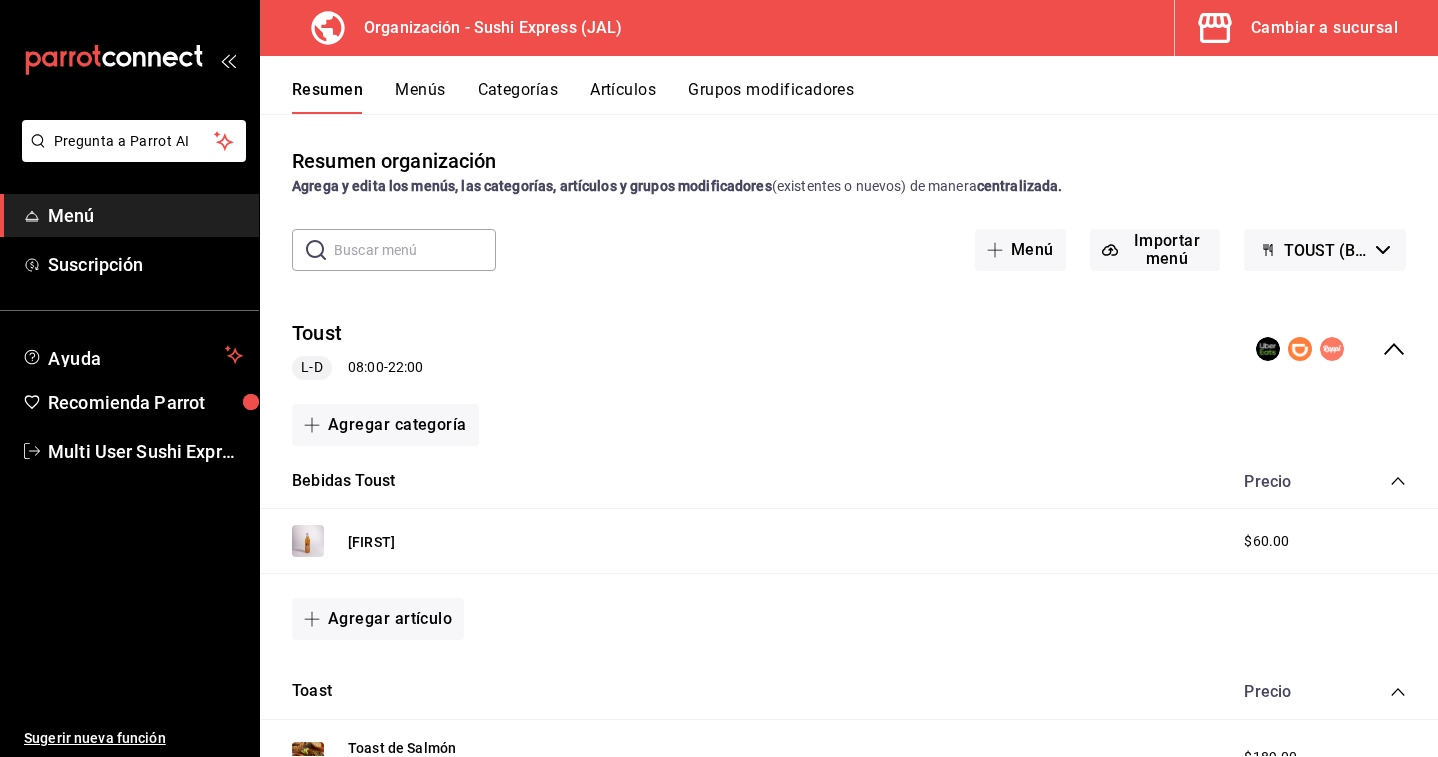 click on "TOUST (Borrador)" at bounding box center [1326, 250] 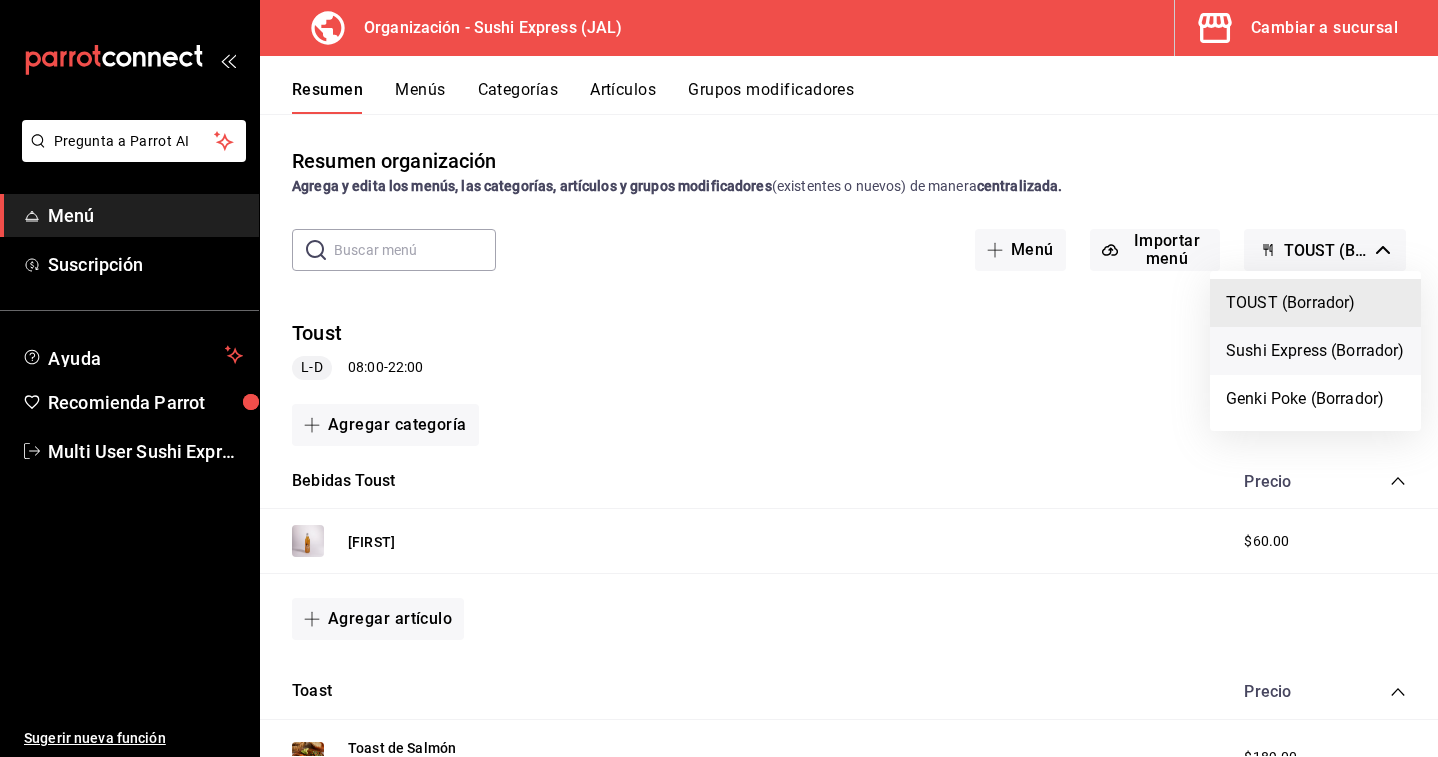 click on "Sushi Express (Borrador)" at bounding box center (1315, 351) 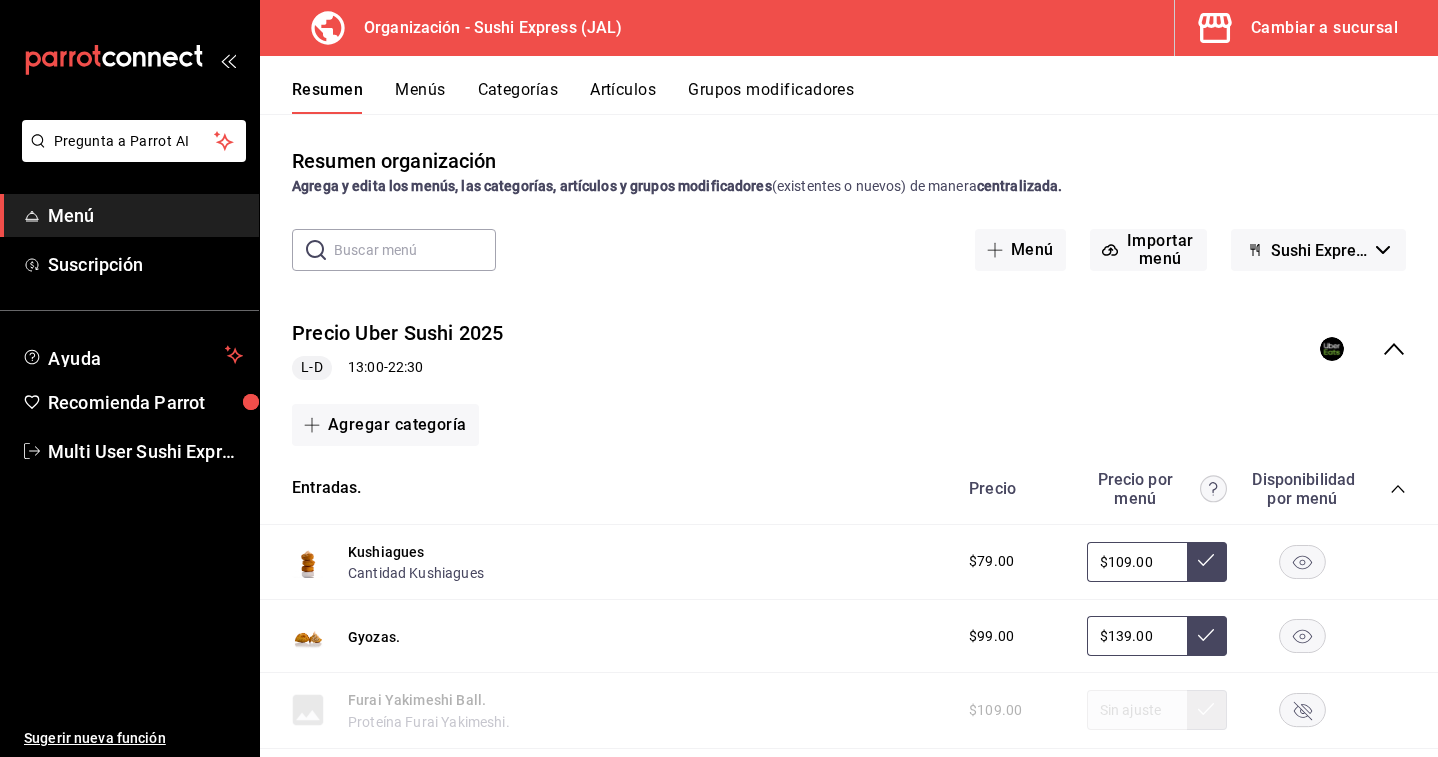click 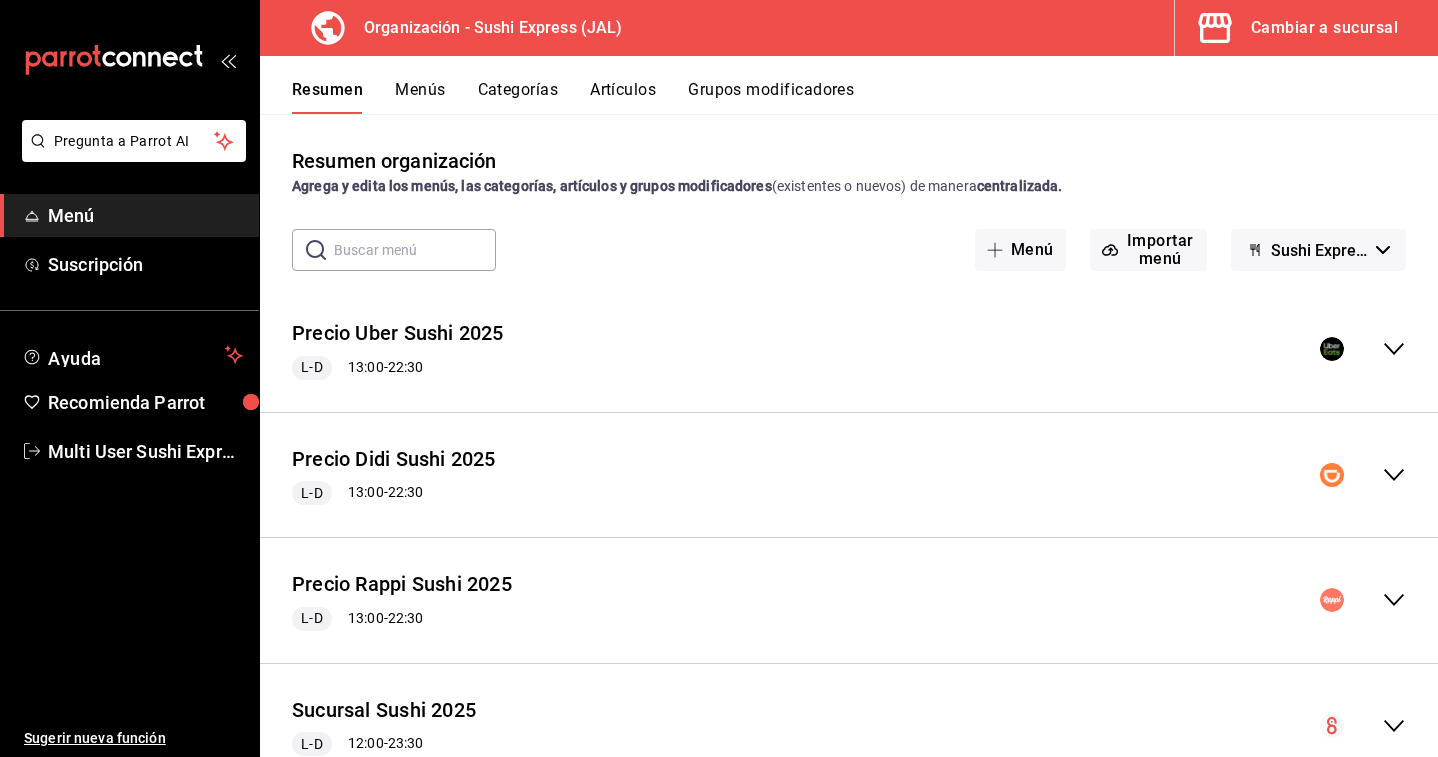 click 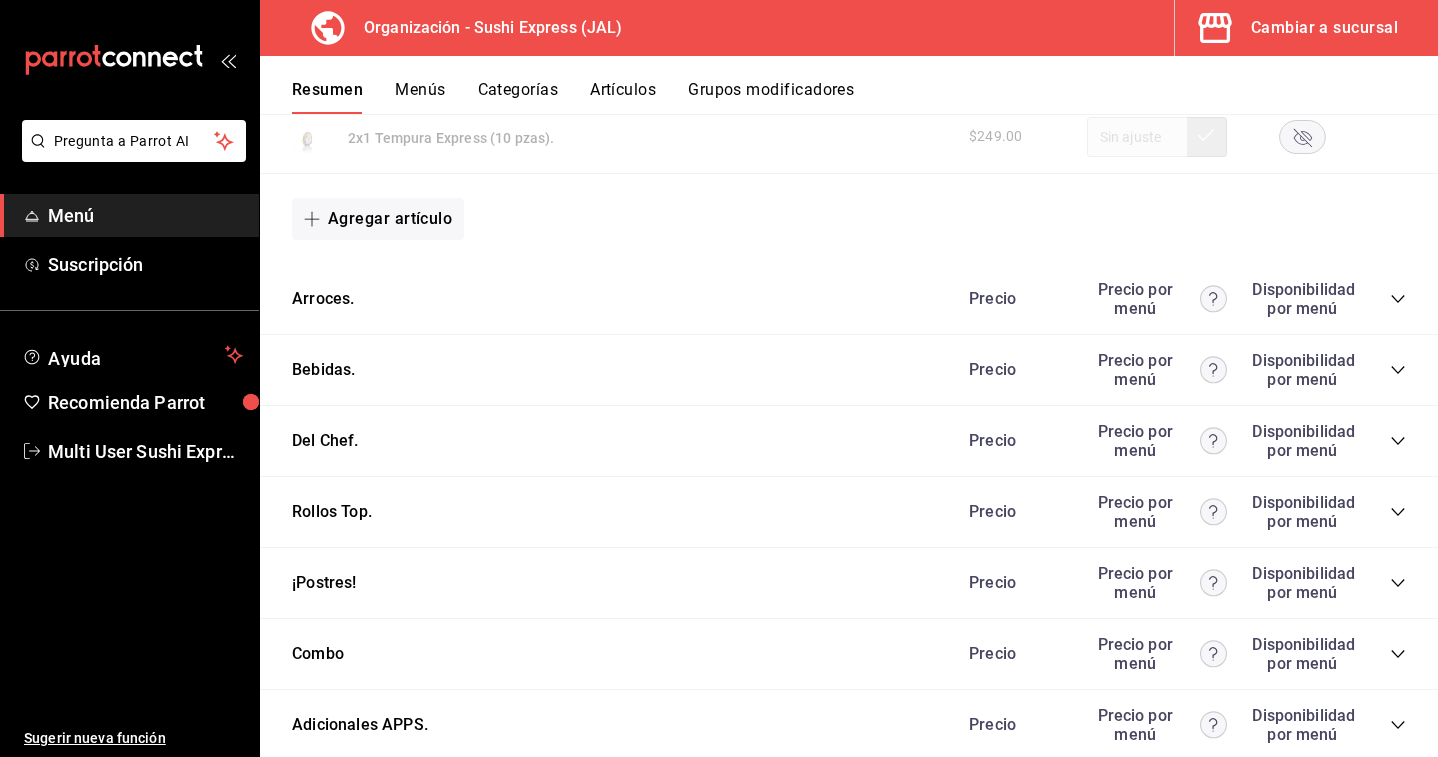 scroll, scrollTop: 1519, scrollLeft: 0, axis: vertical 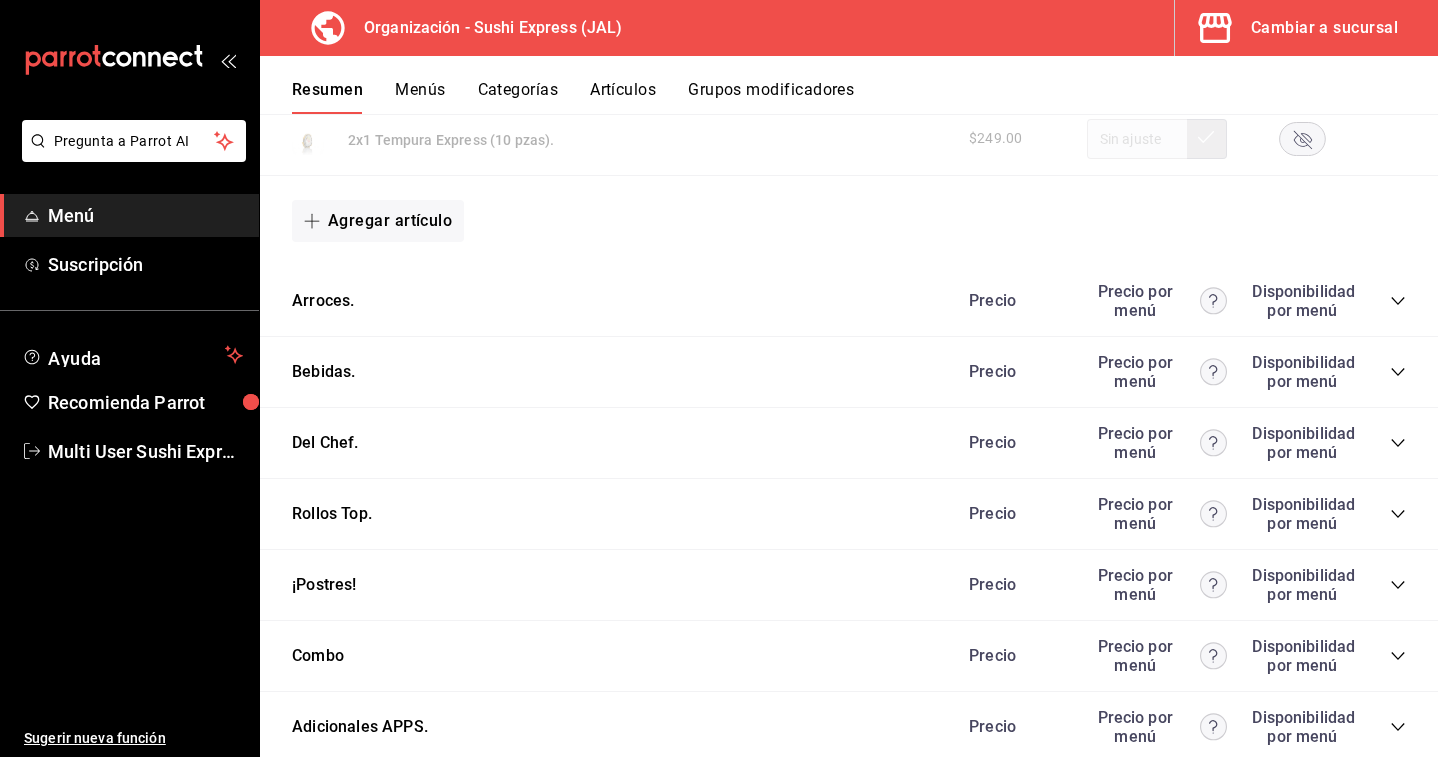 click 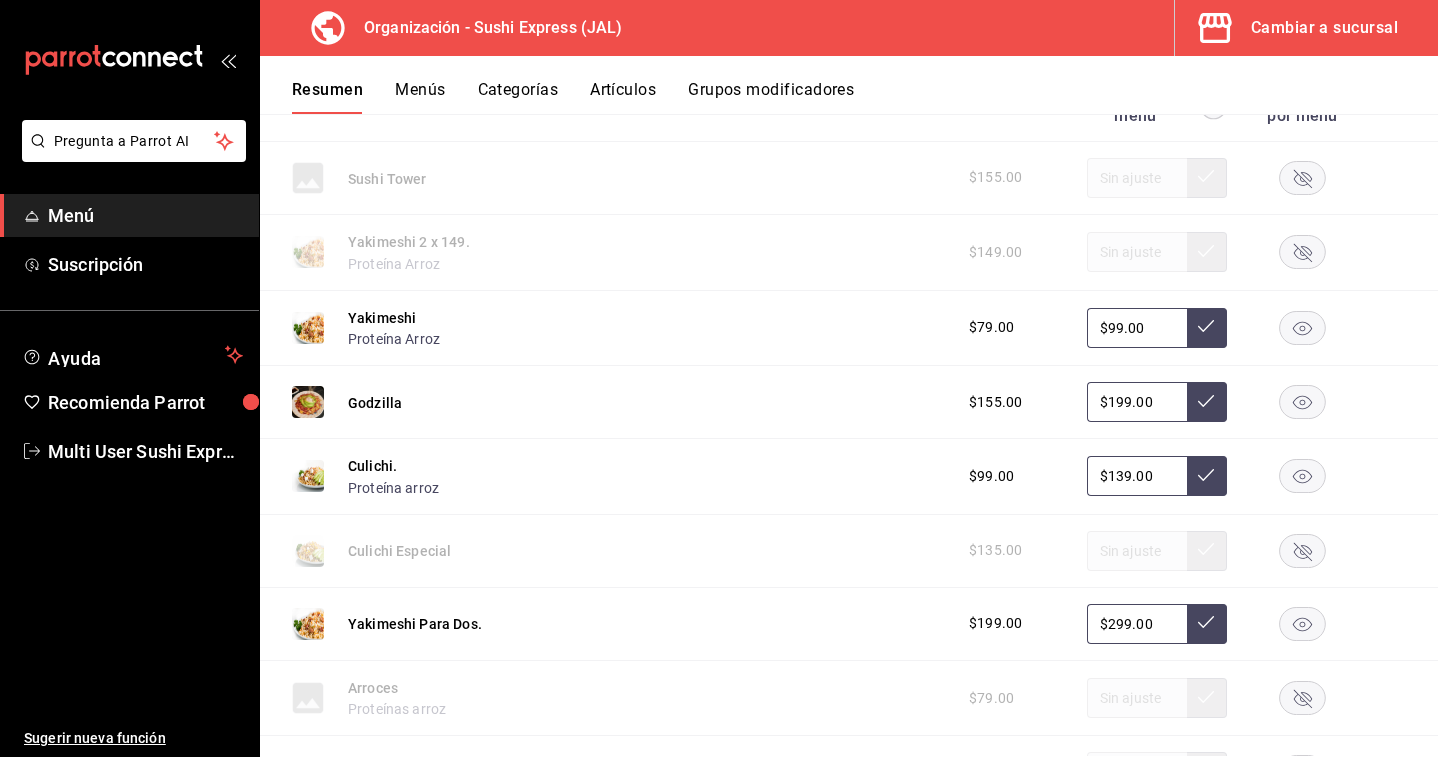 scroll, scrollTop: 1715, scrollLeft: 0, axis: vertical 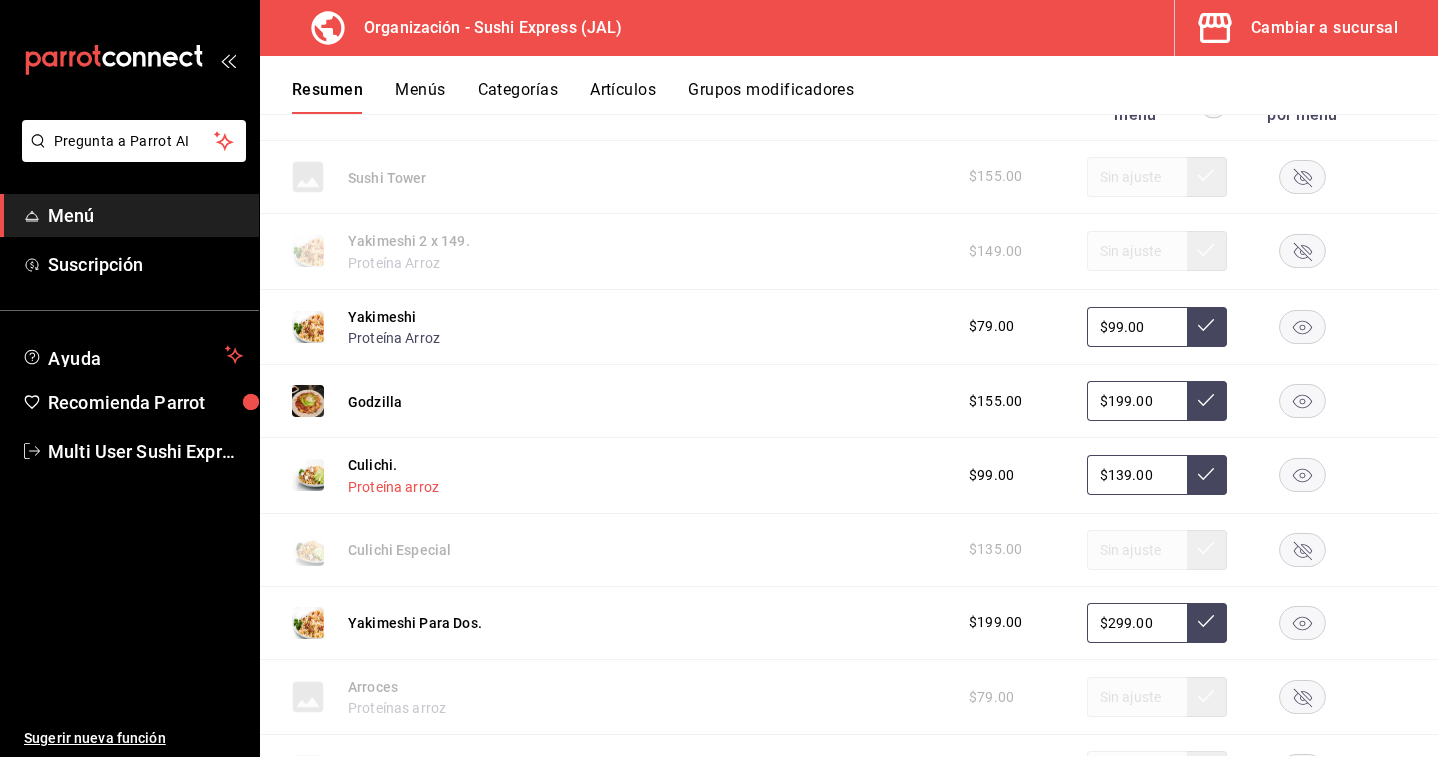 click on "Proteína arroz" at bounding box center [393, 487] 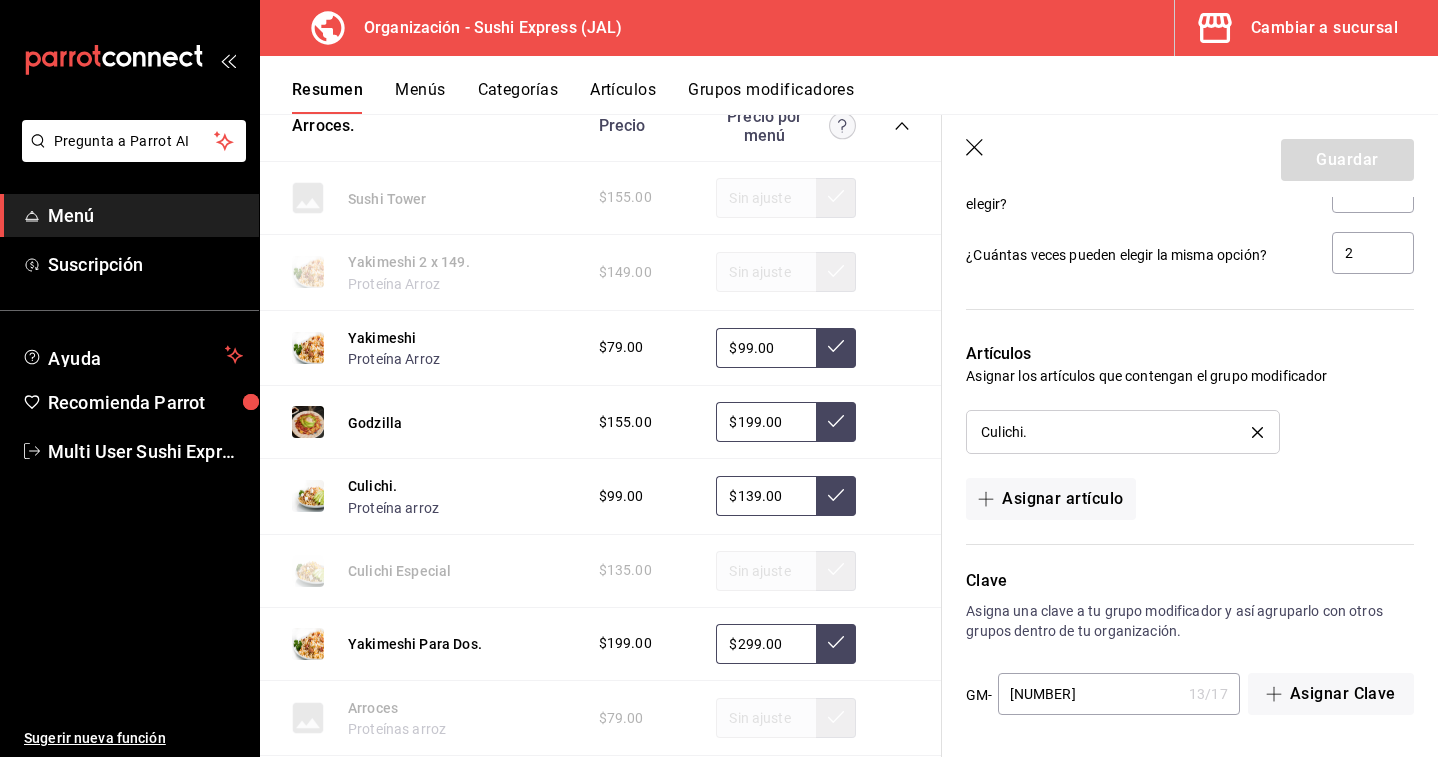 scroll, scrollTop: 1079, scrollLeft: 0, axis: vertical 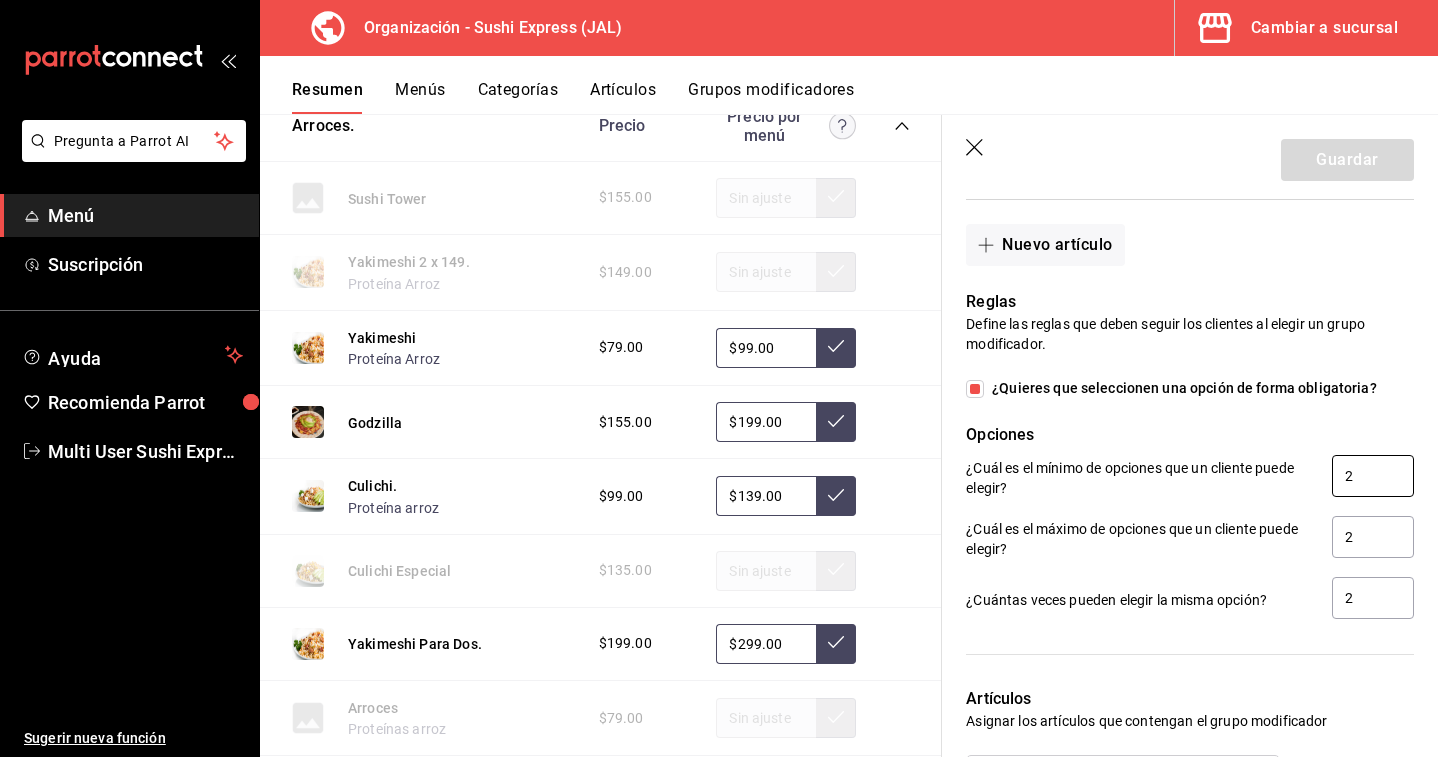 drag, startPoint x: 1364, startPoint y: 483, endPoint x: 1304, endPoint y: 483, distance: 60 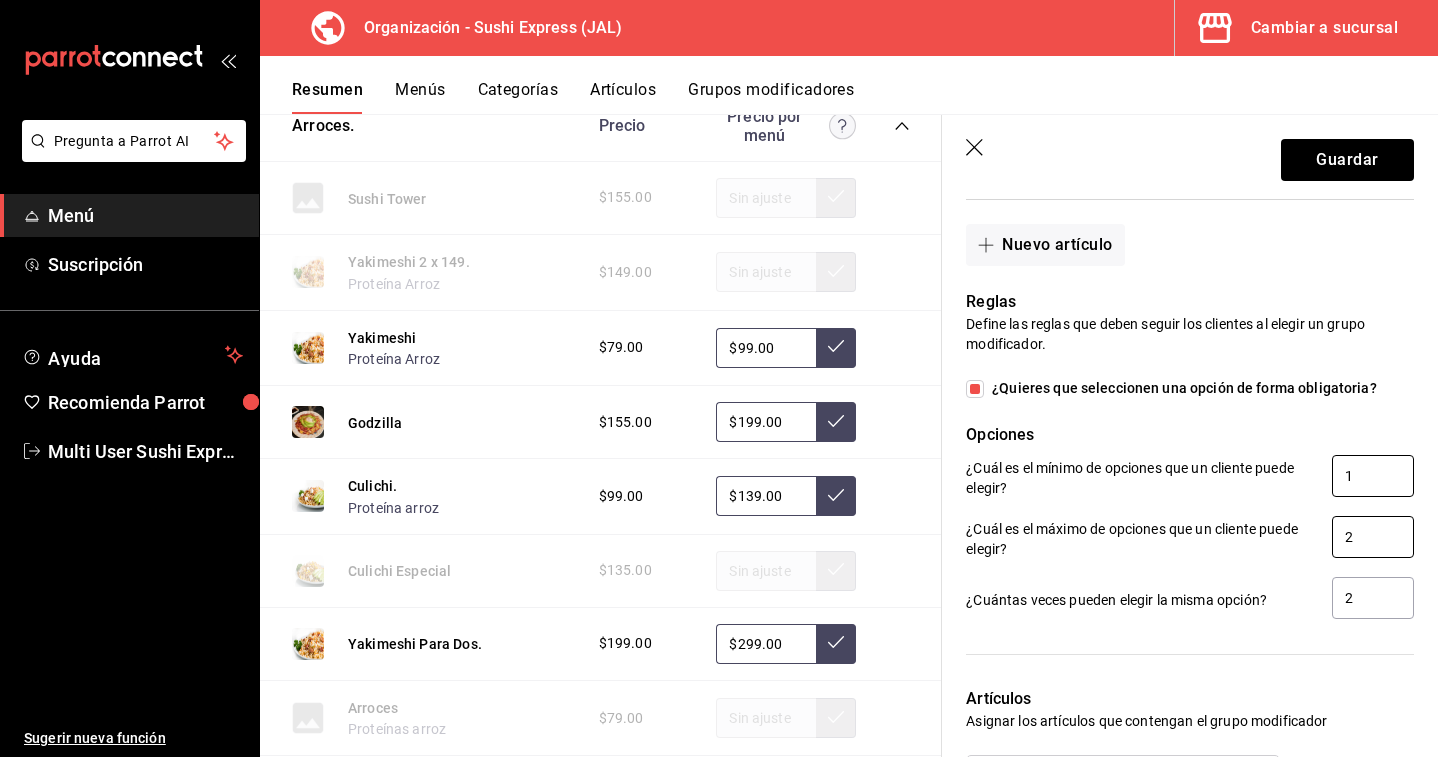type on "1" 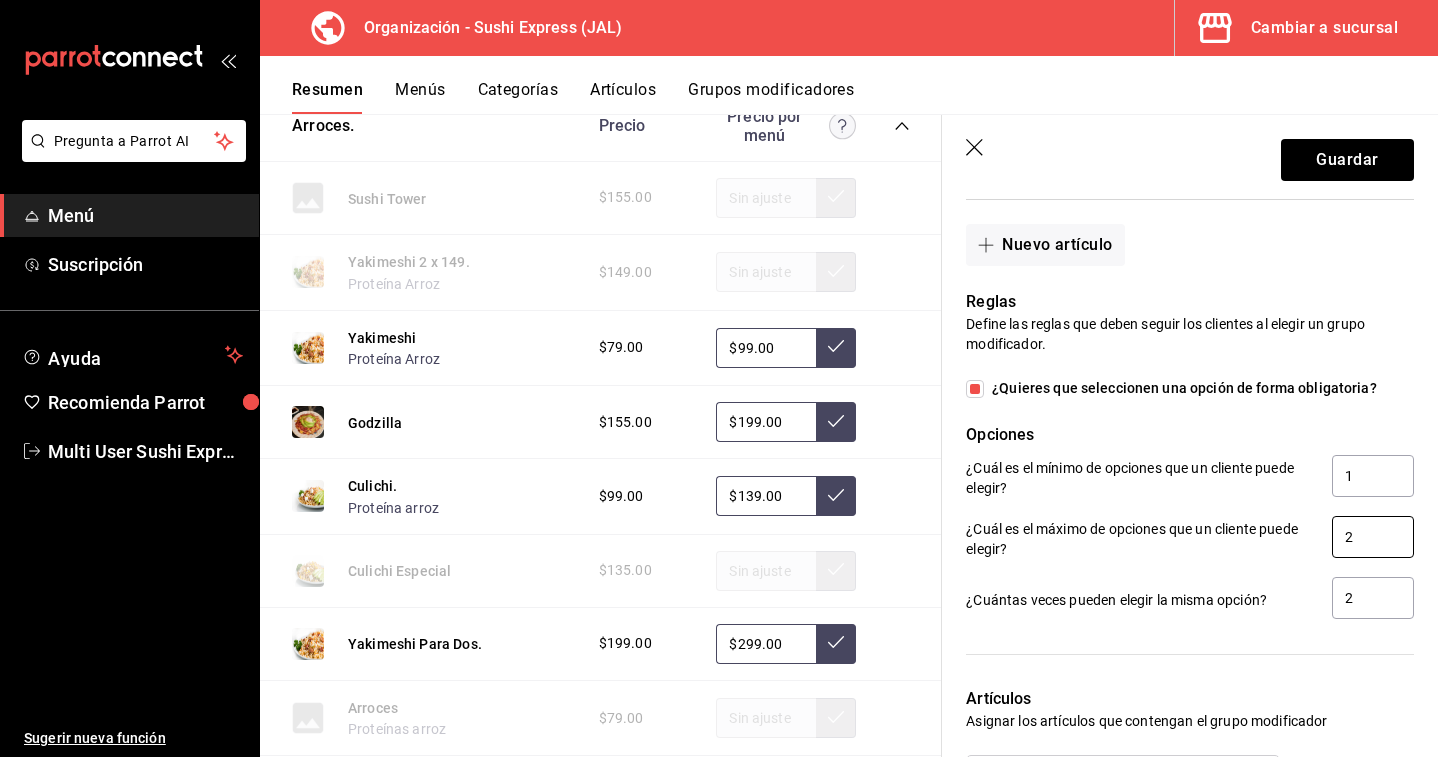 drag, startPoint x: 1365, startPoint y: 534, endPoint x: 1320, endPoint y: 533, distance: 45.01111 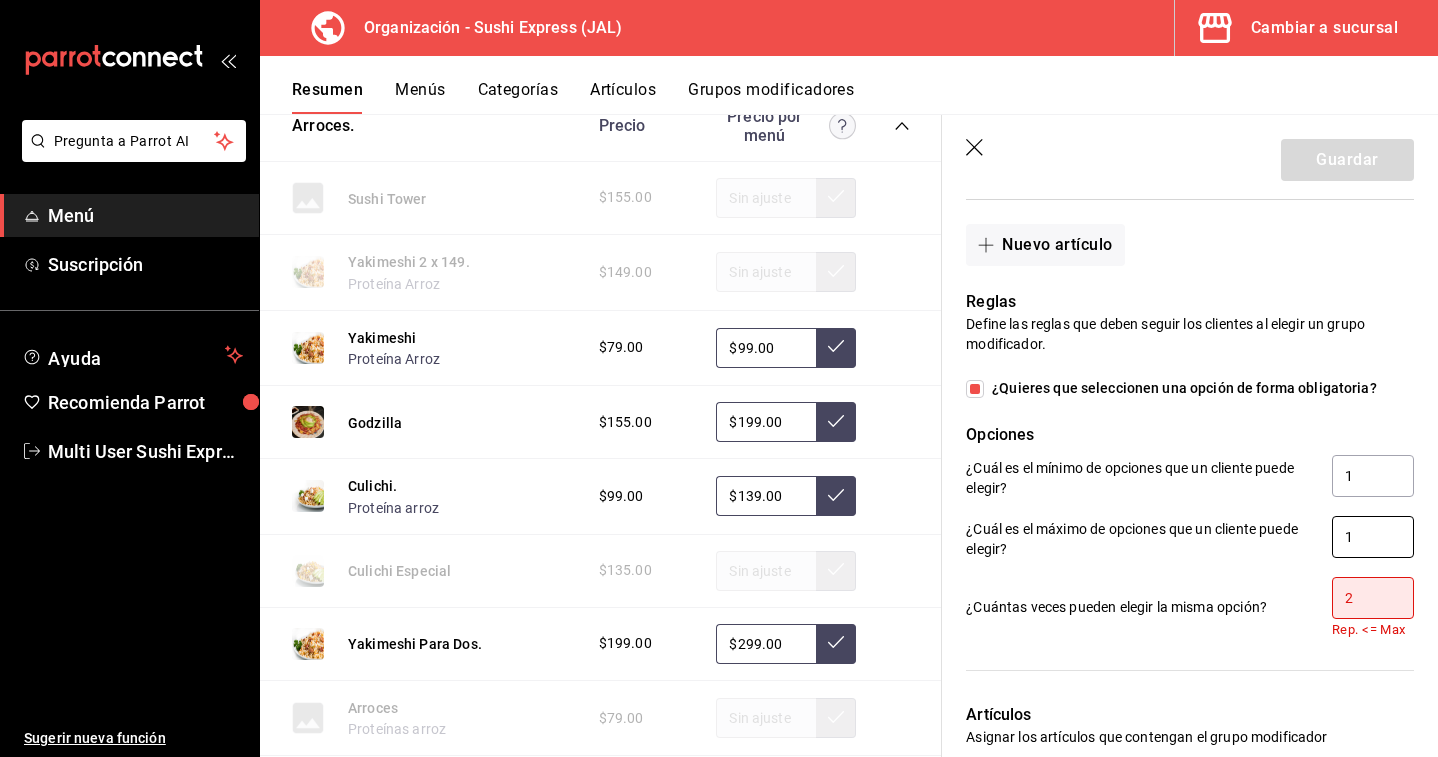 type on "1" 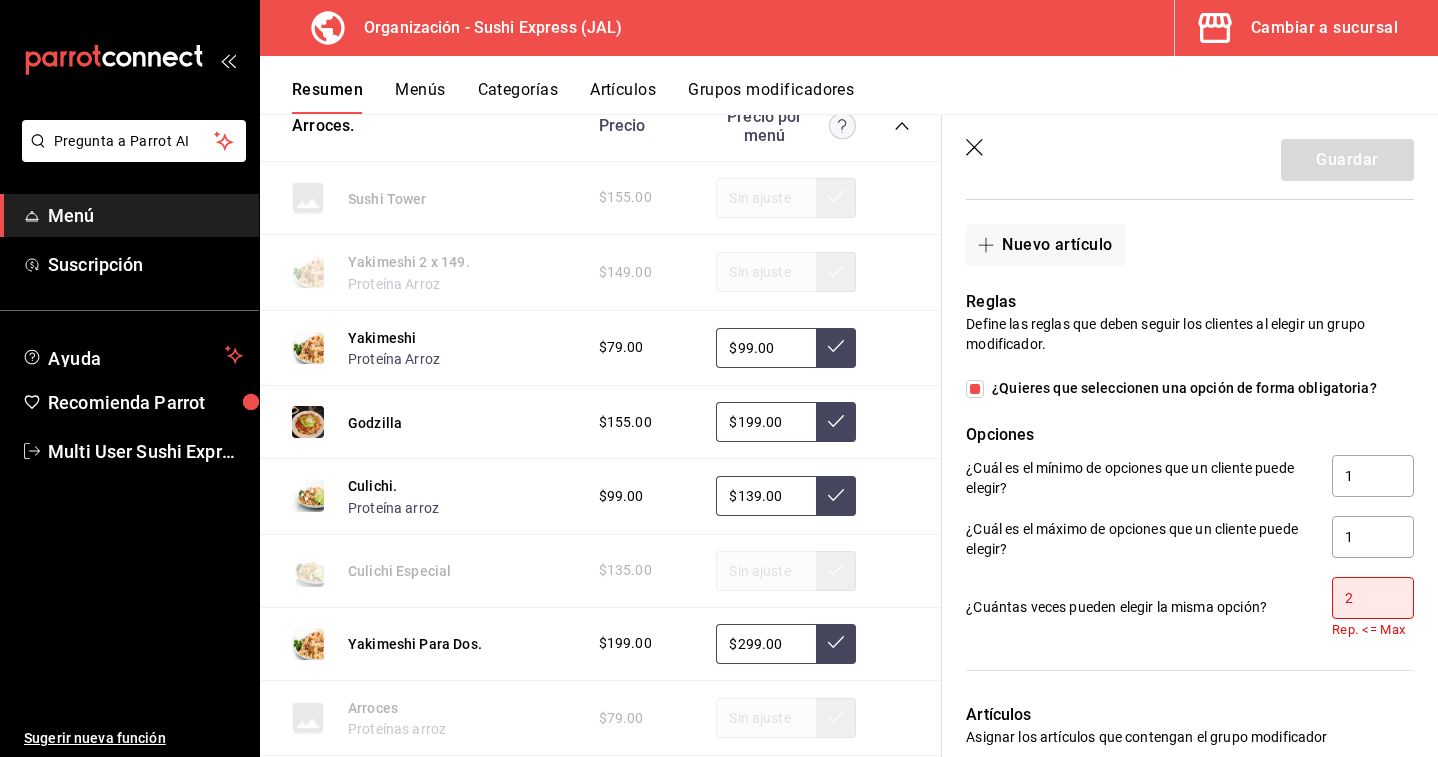 drag, startPoint x: 1372, startPoint y: 593, endPoint x: 1330, endPoint y: 591, distance: 42.047592 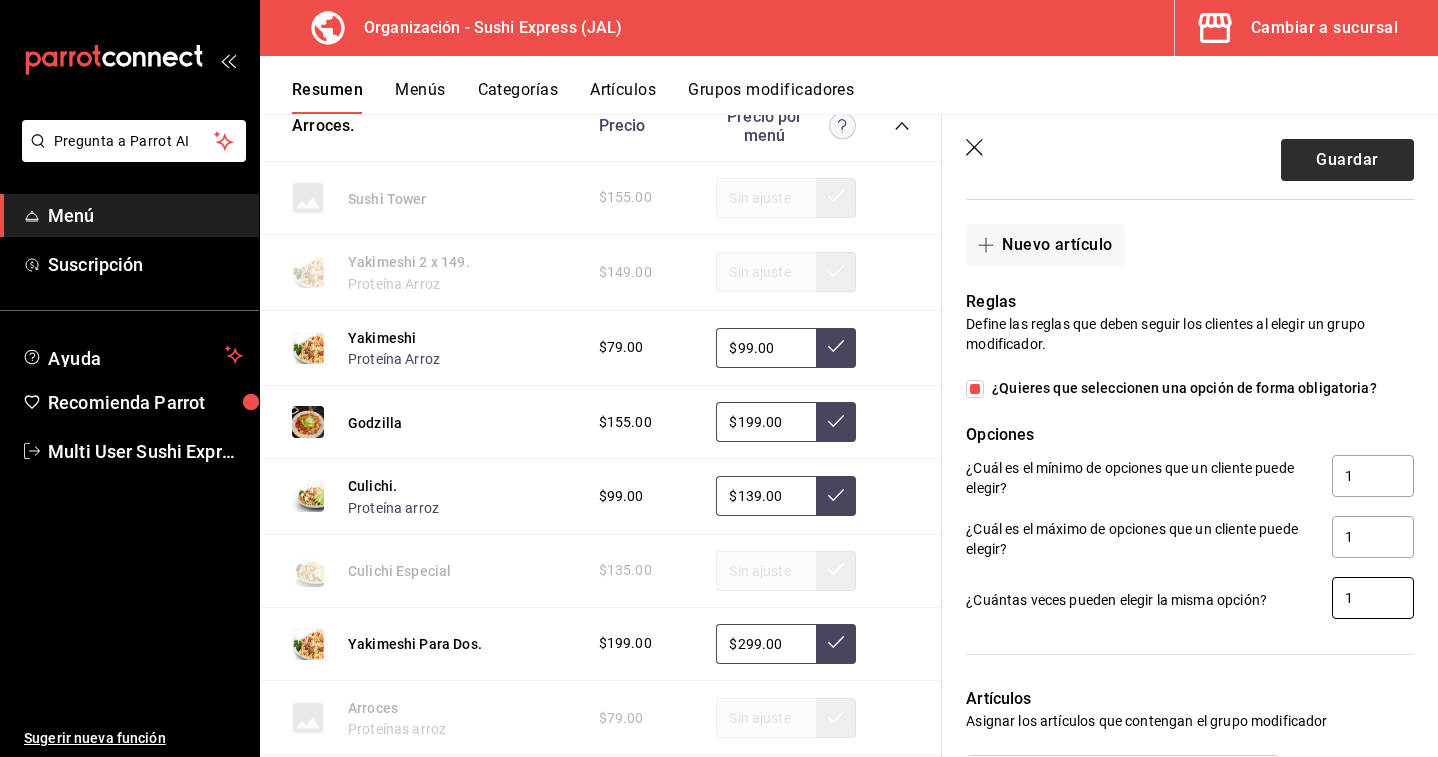 type on "1" 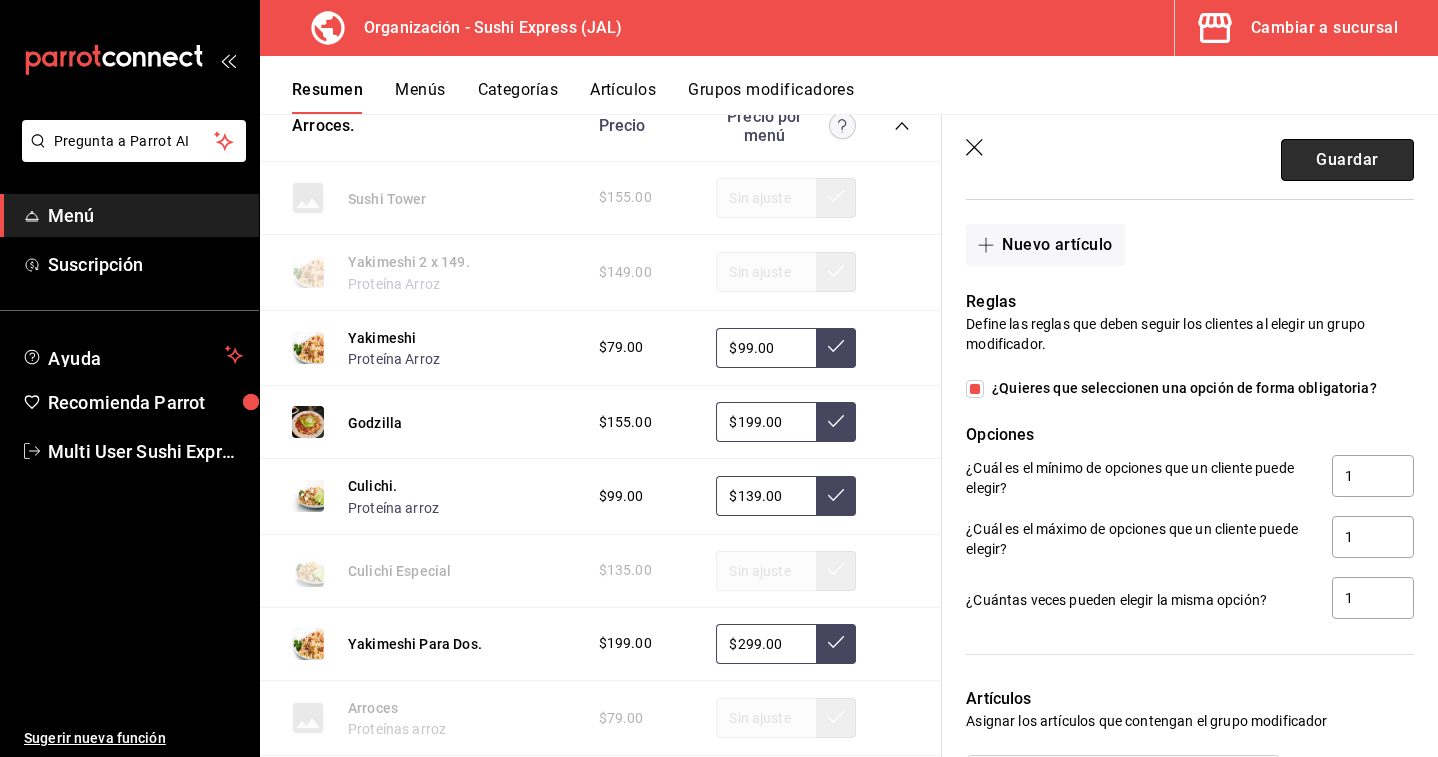 click on "Guardar" at bounding box center [1347, 160] 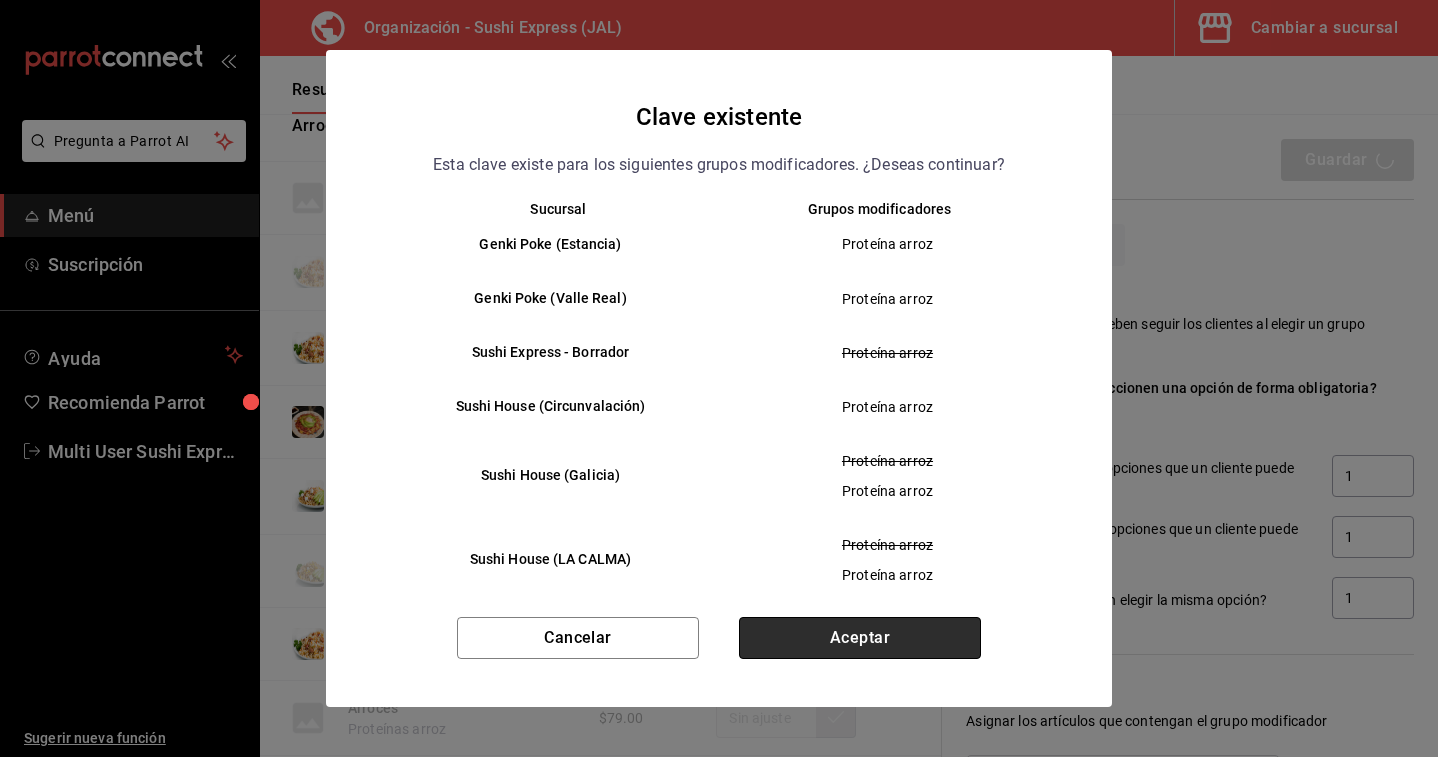 click on "Aceptar" at bounding box center (860, 638) 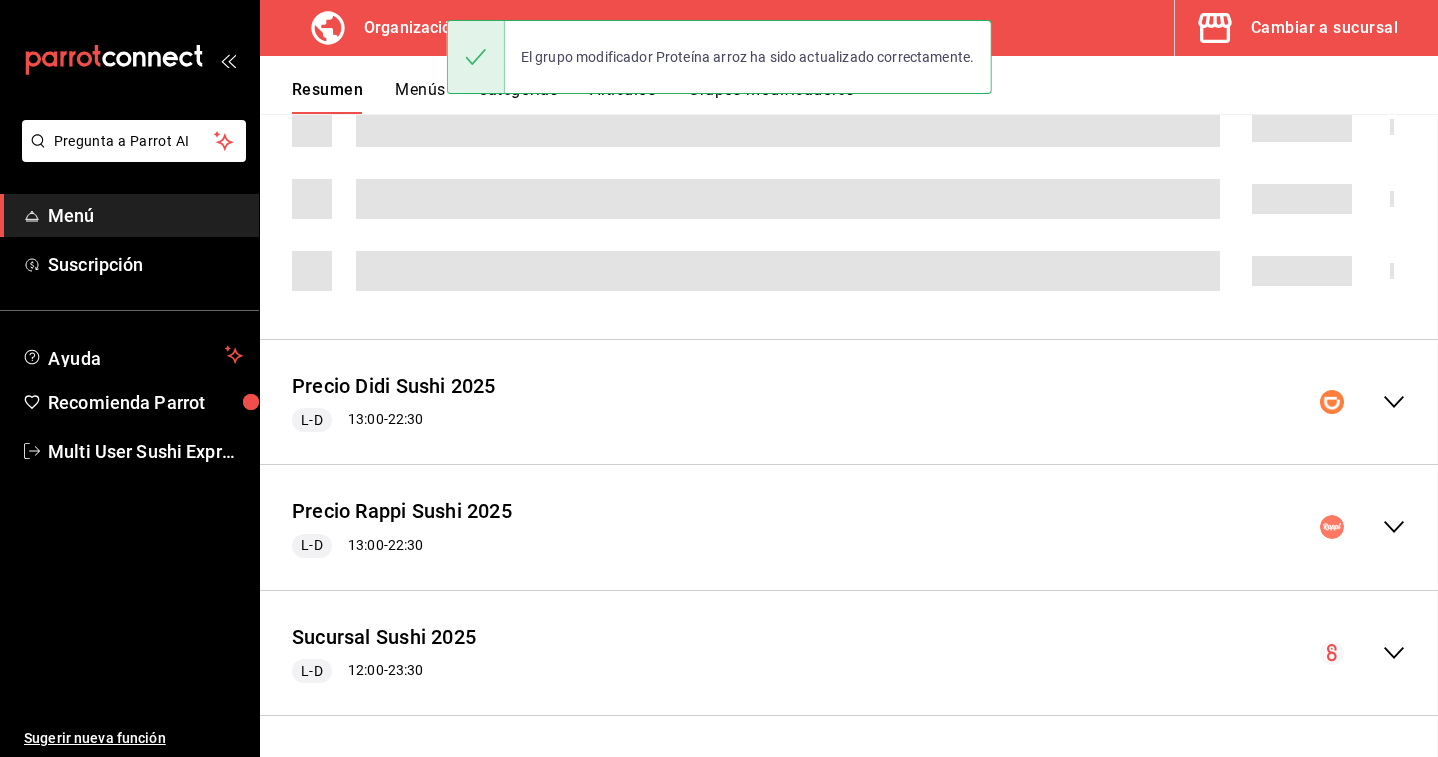 scroll, scrollTop: 0, scrollLeft: 0, axis: both 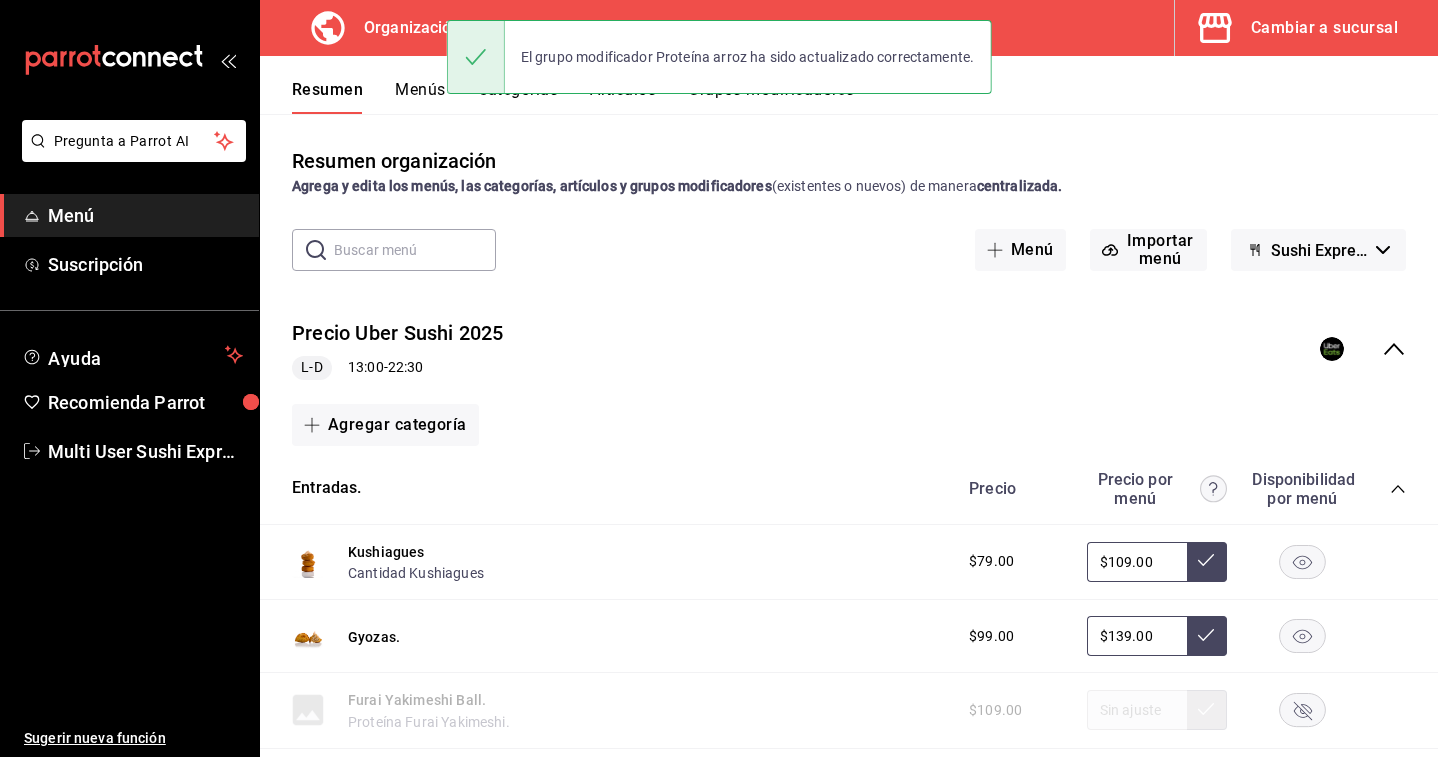 click on "Cambiar a sucursal" at bounding box center (1298, 28) 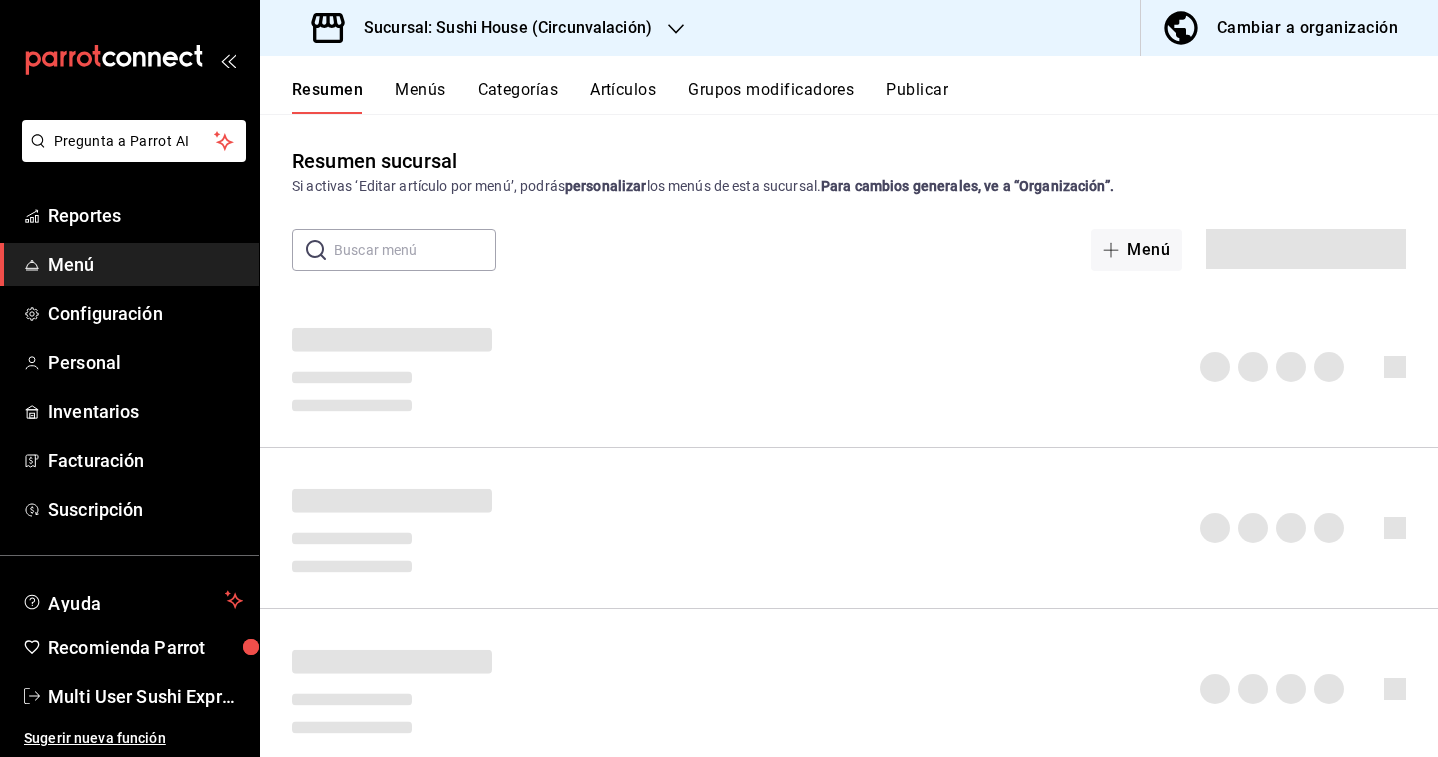 click on "Publicar" at bounding box center [917, 97] 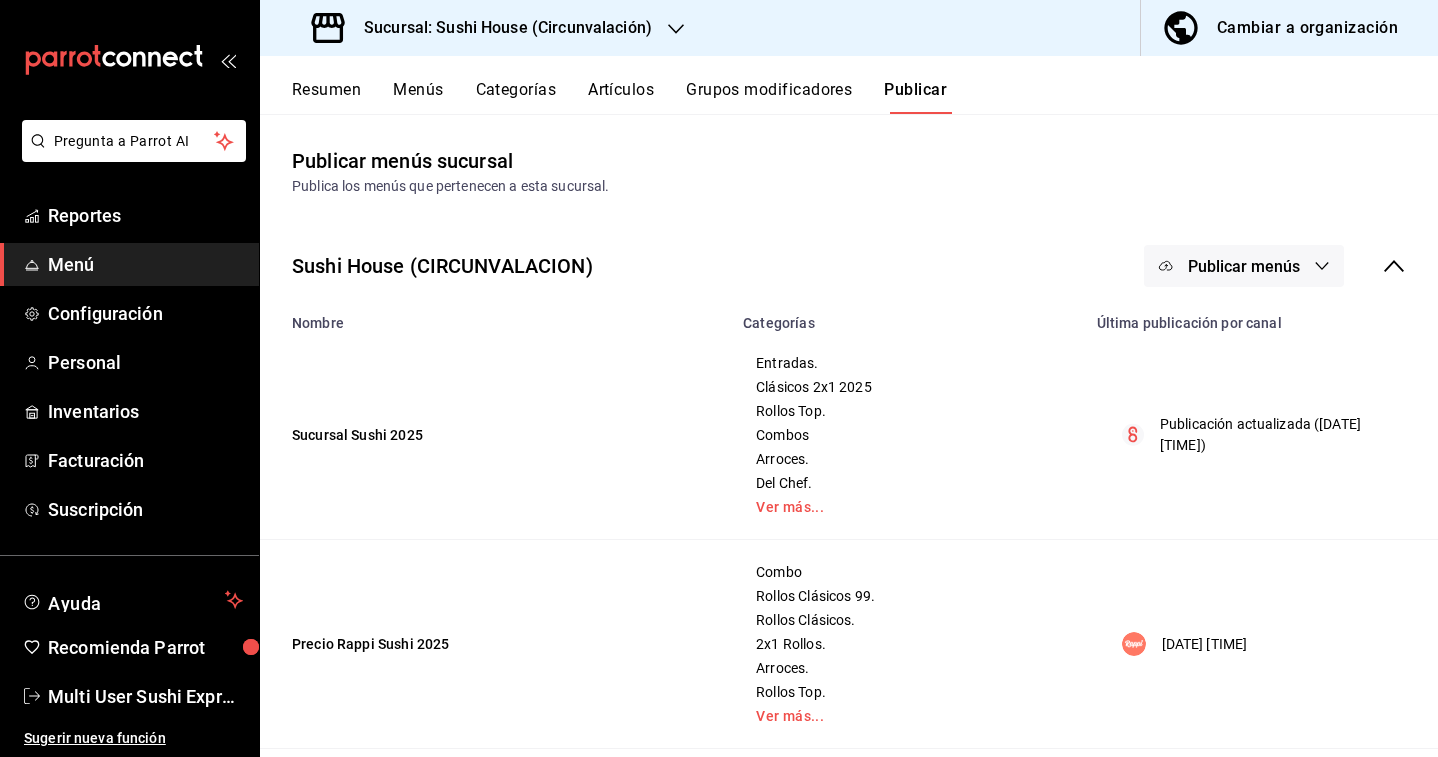 click on "Publicar menús" at bounding box center (1244, 266) 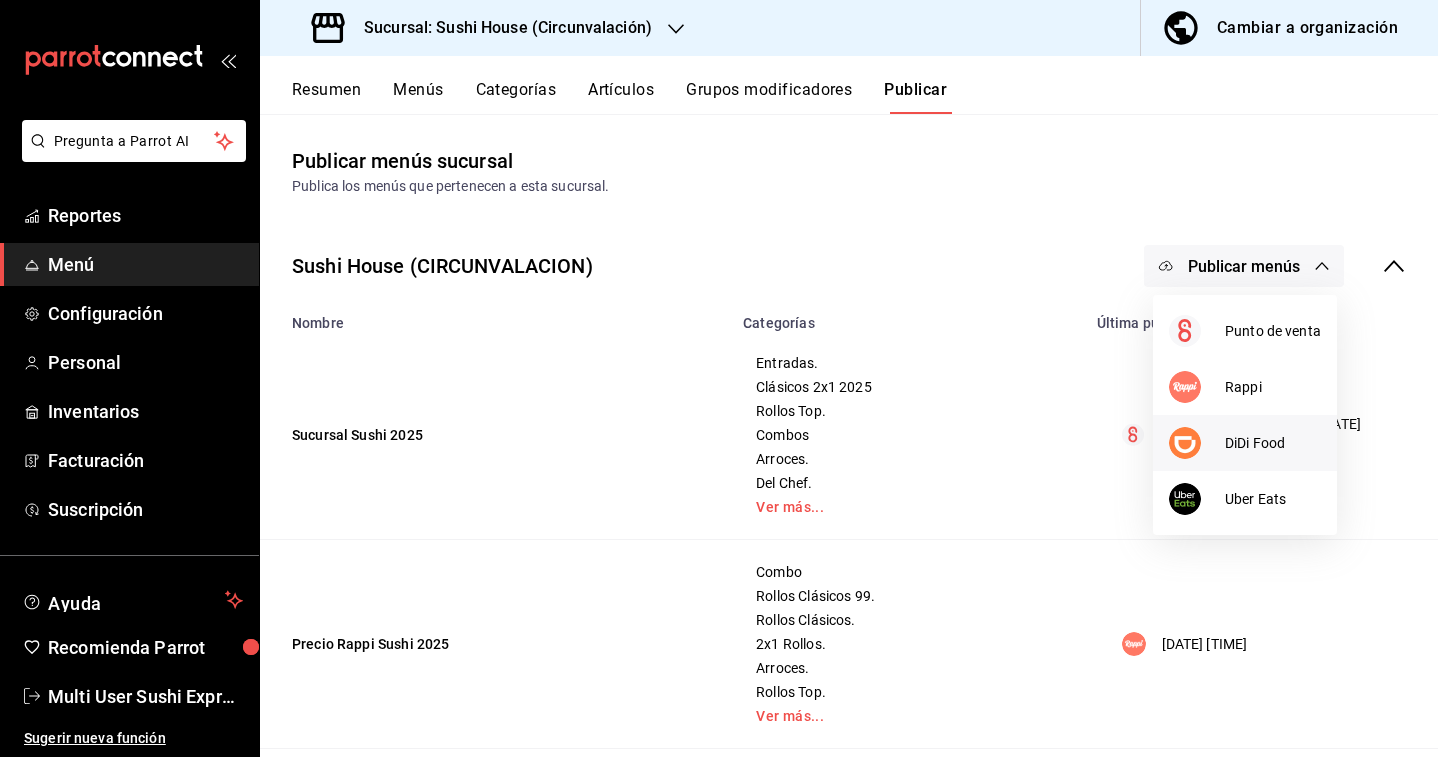 click on "DiDi Food" at bounding box center (1245, 443) 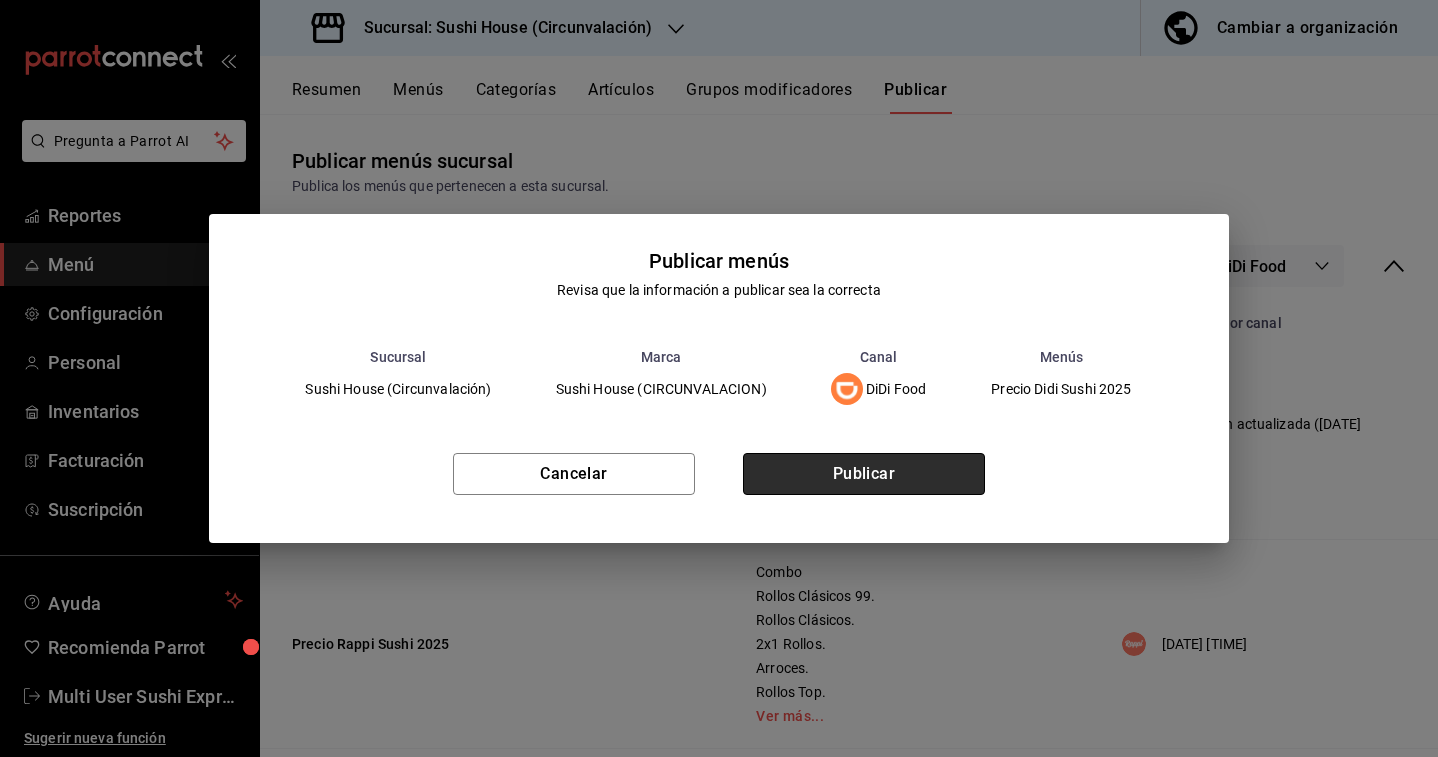 click on "Publicar" at bounding box center (864, 474) 